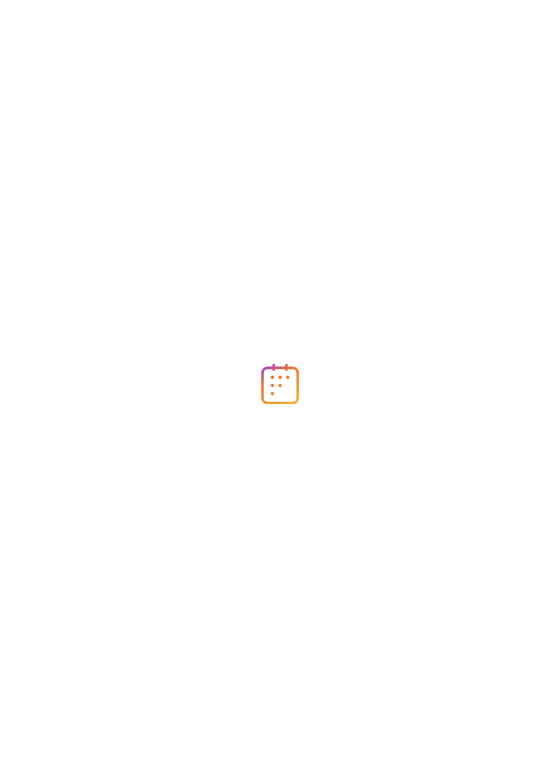 scroll, scrollTop: 0, scrollLeft: 0, axis: both 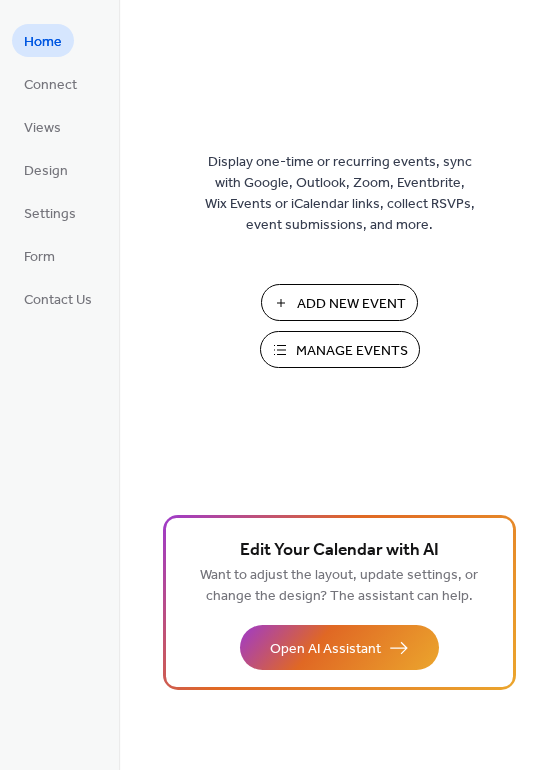 click on "Manage Events" at bounding box center [352, 351] 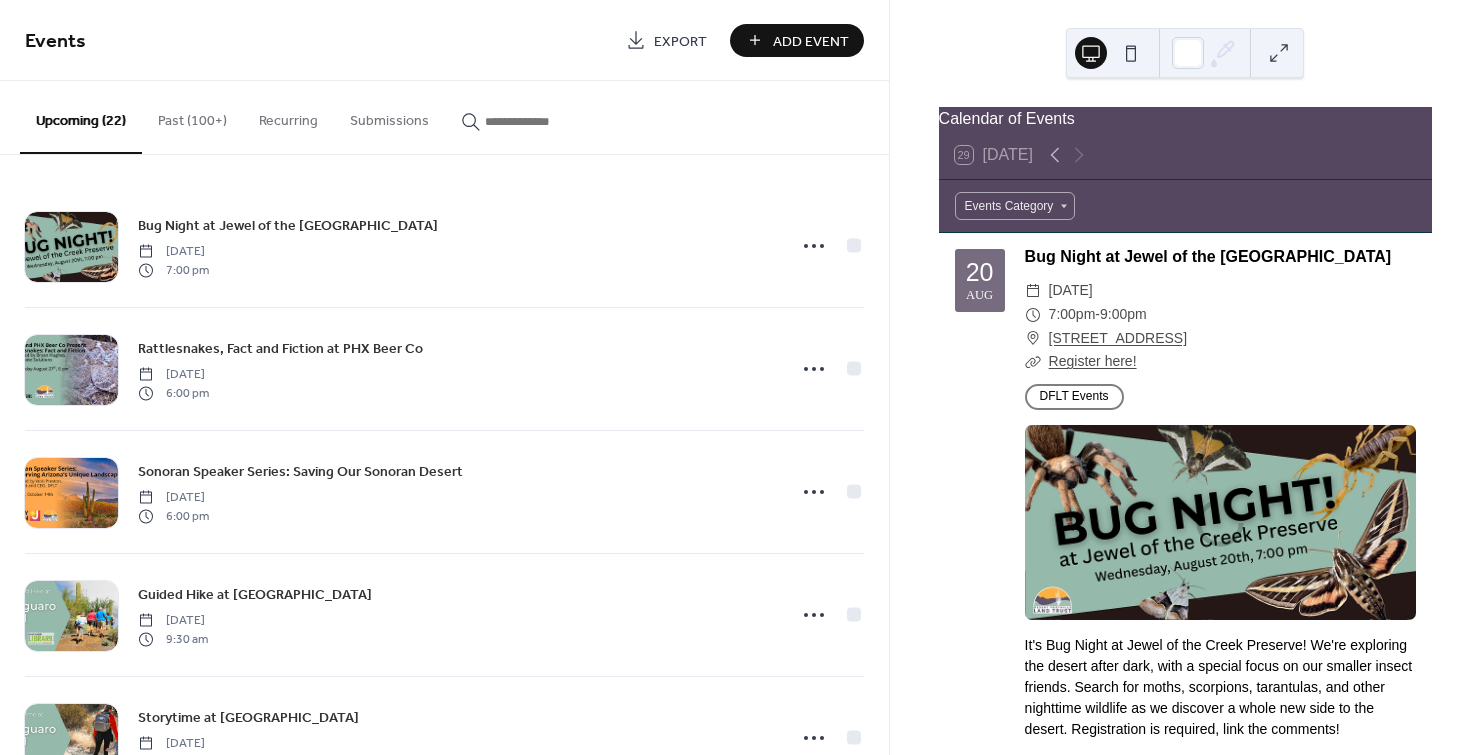 scroll, scrollTop: 0, scrollLeft: 0, axis: both 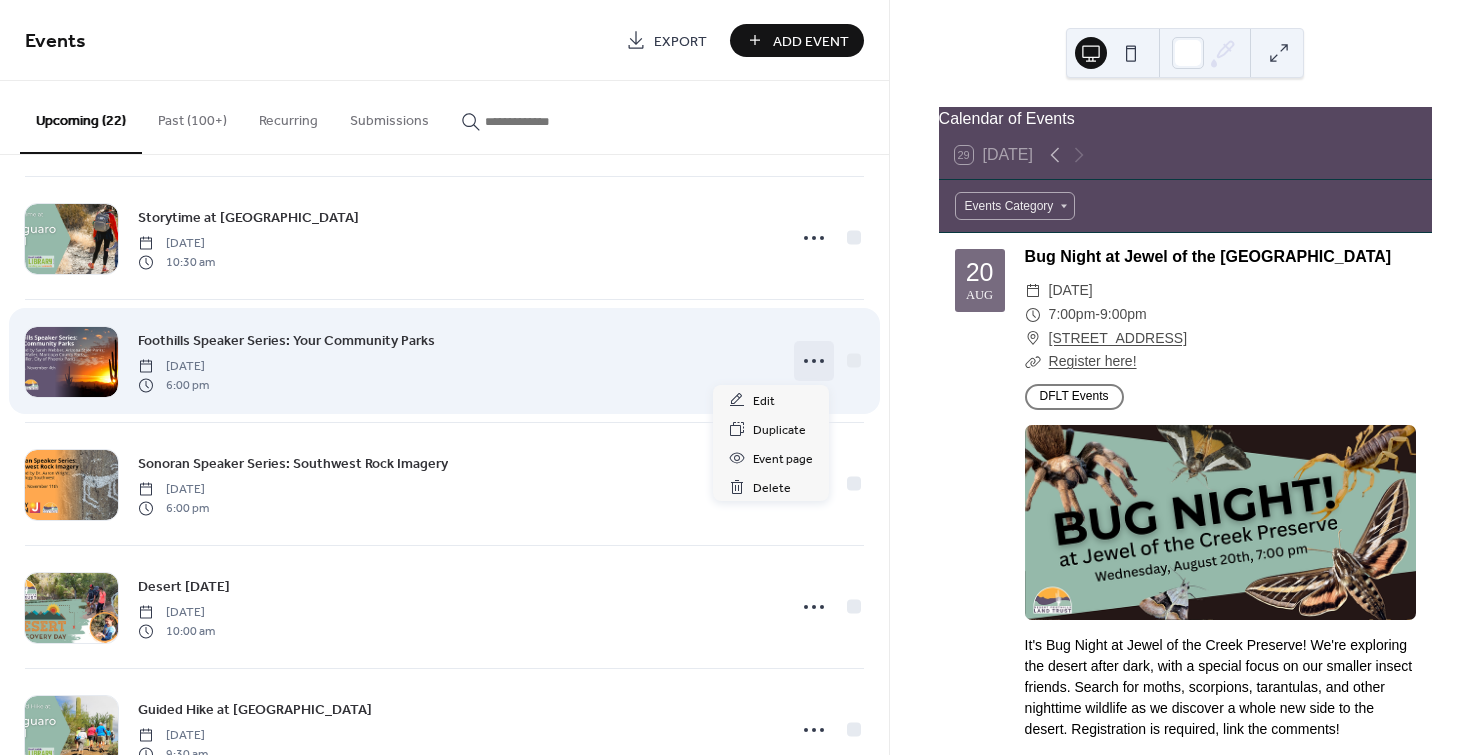 click 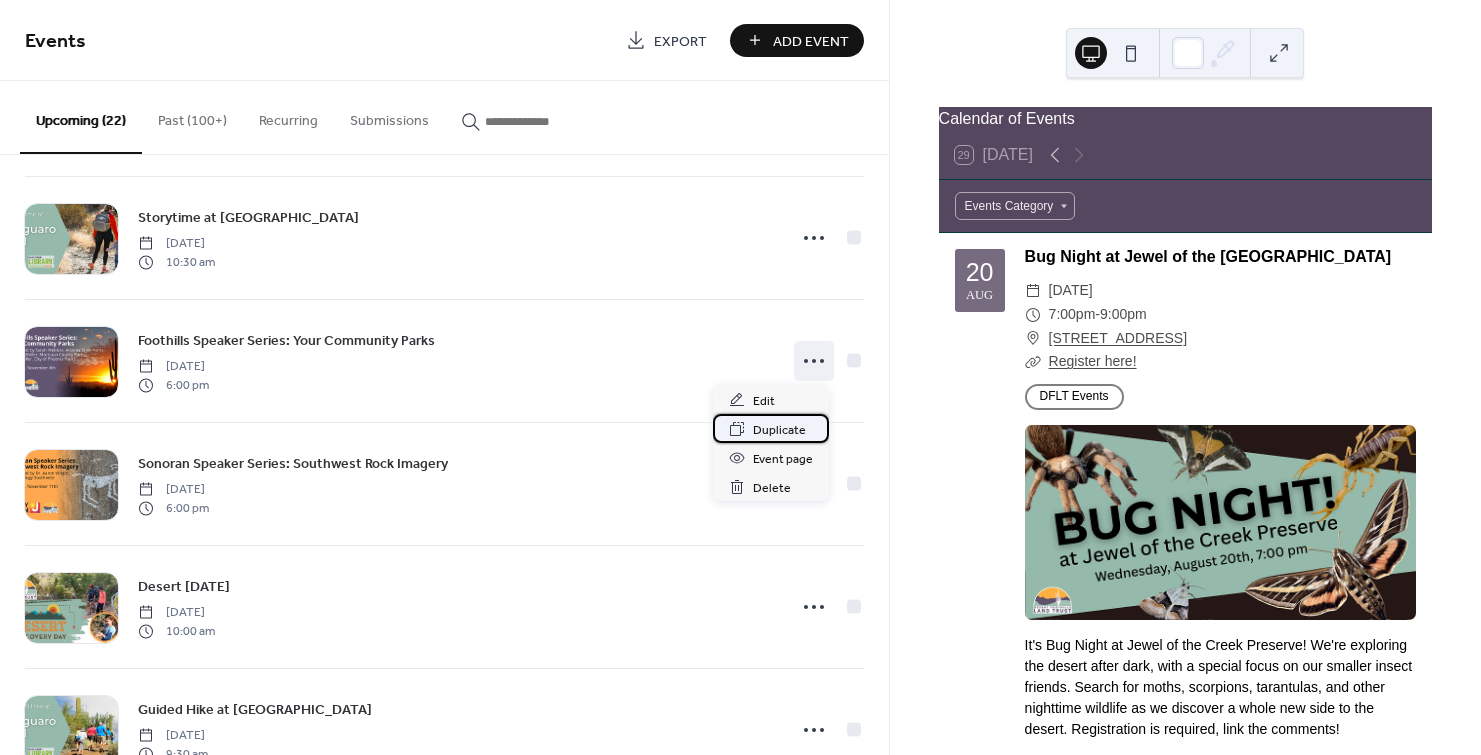 click on "Duplicate" at bounding box center [779, 430] 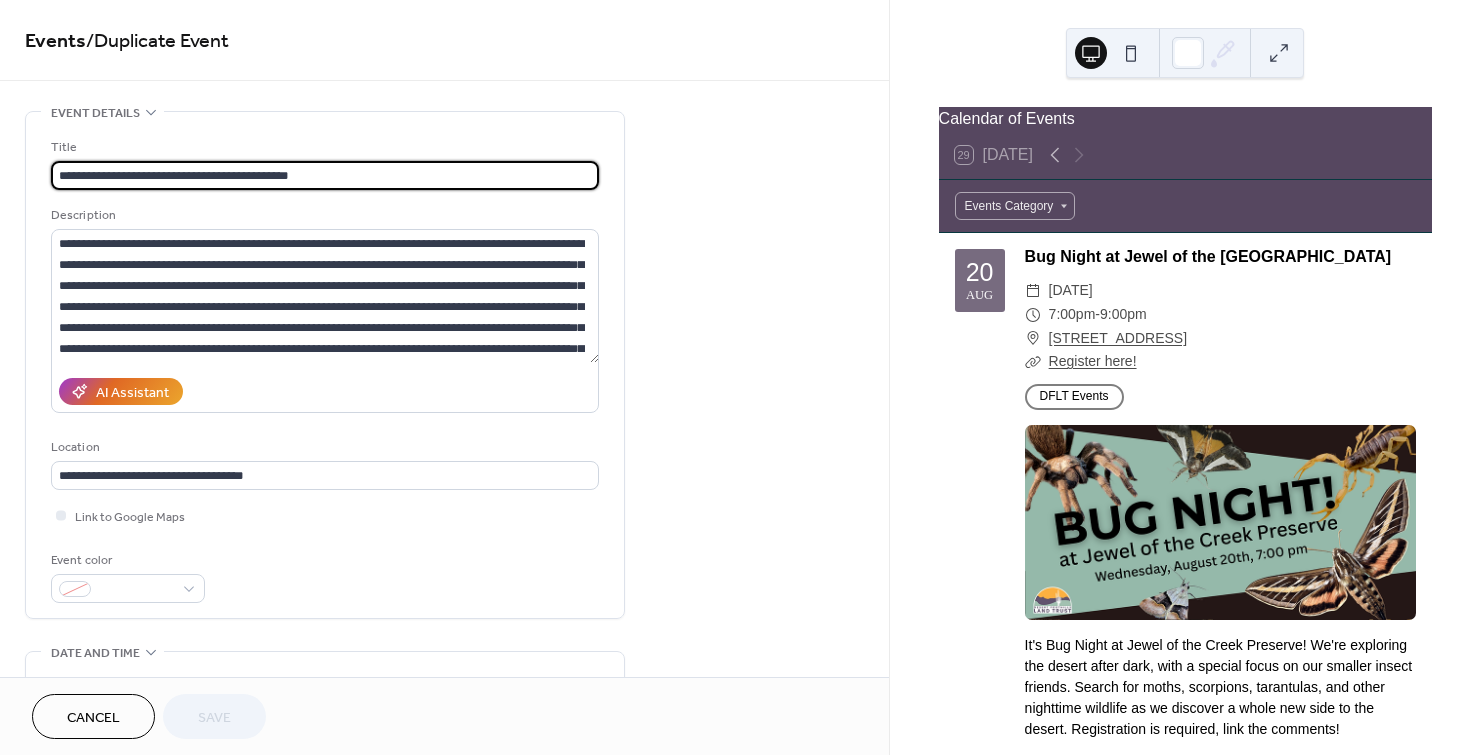 drag, startPoint x: 188, startPoint y: 173, endPoint x: 427, endPoint y: 175, distance: 239.00836 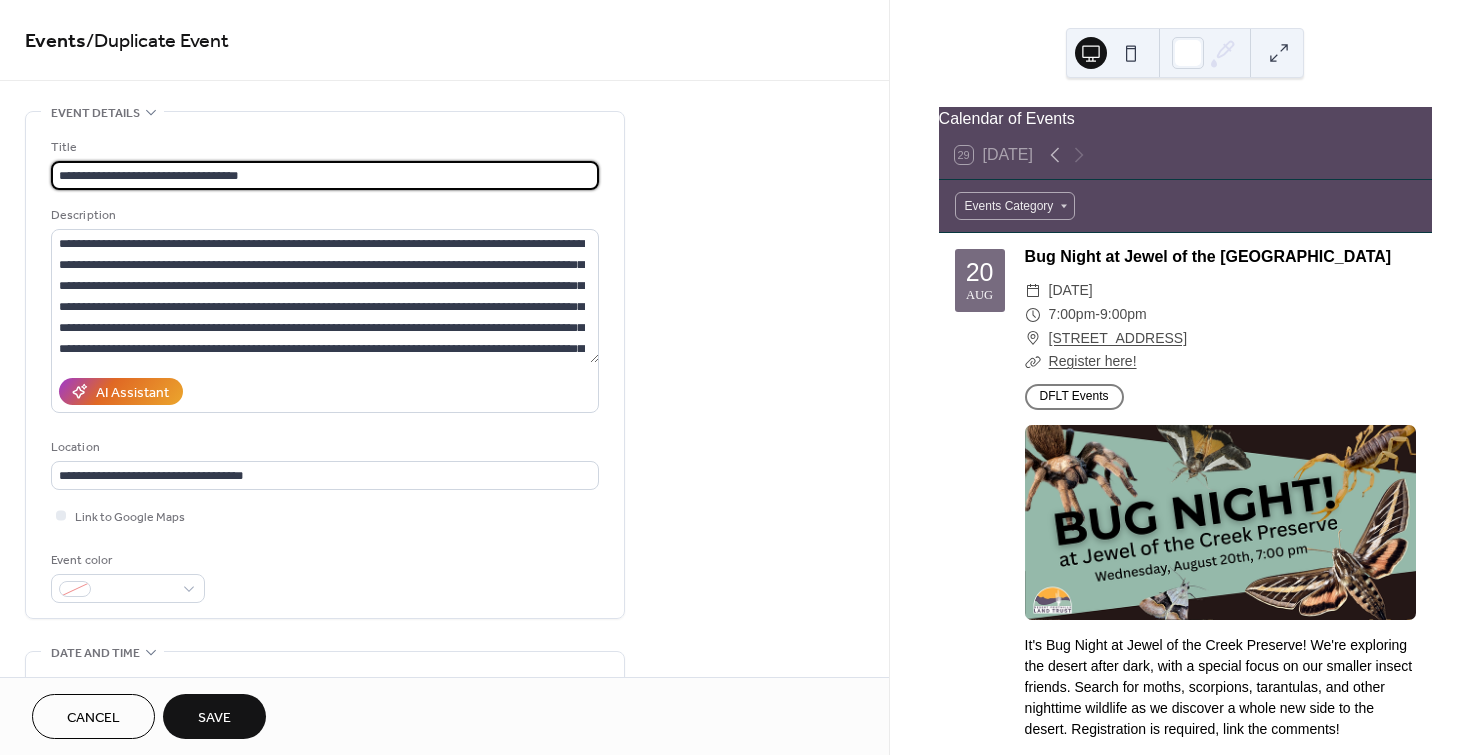 type on "**********" 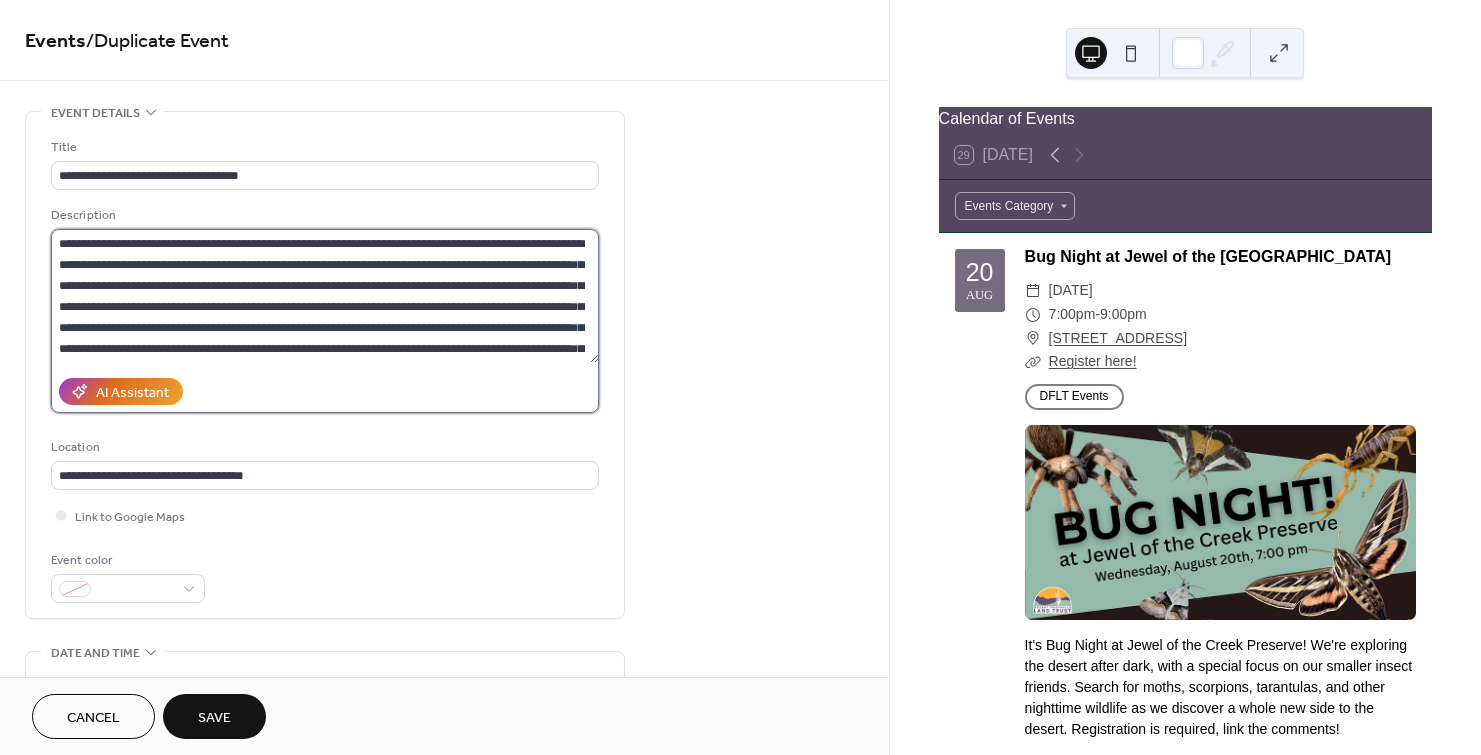 click at bounding box center [325, 296] 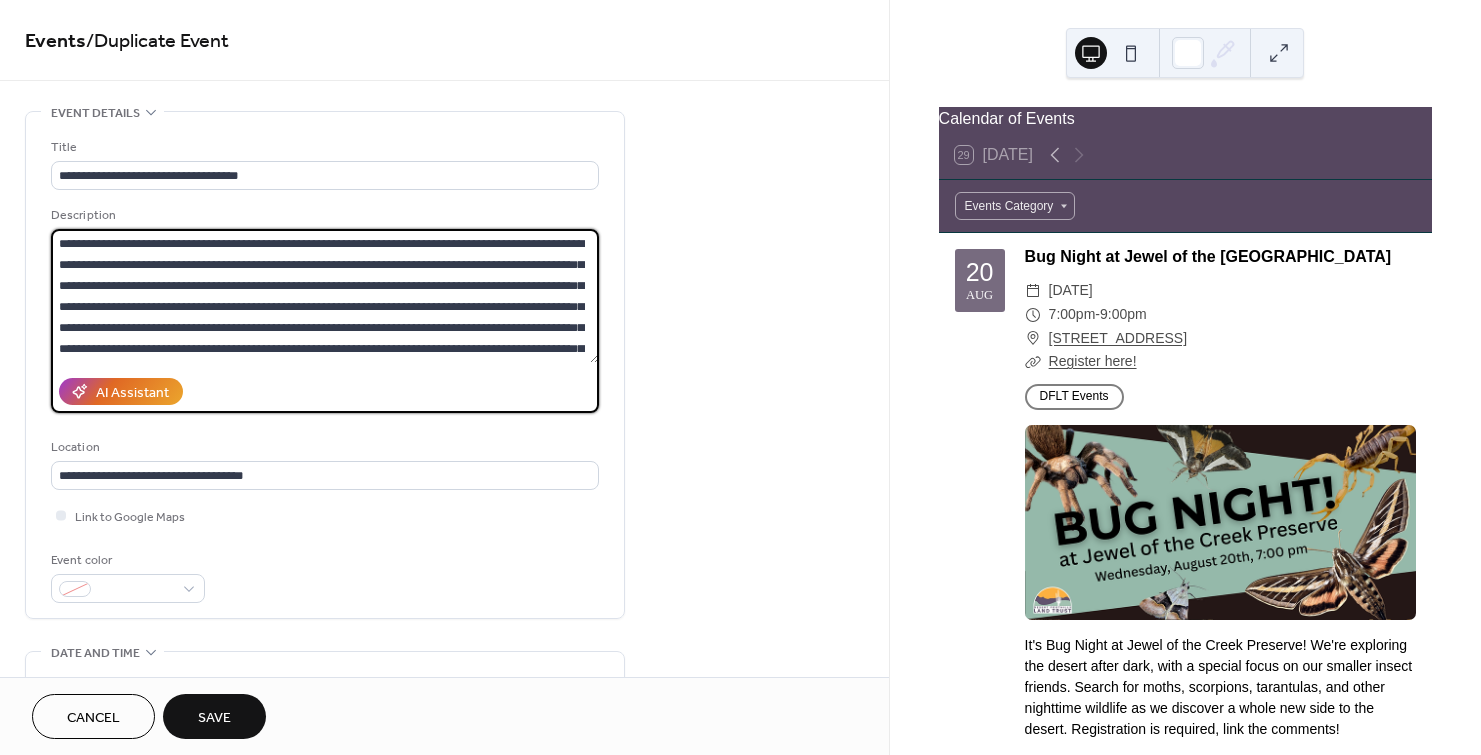 click at bounding box center (325, 296) 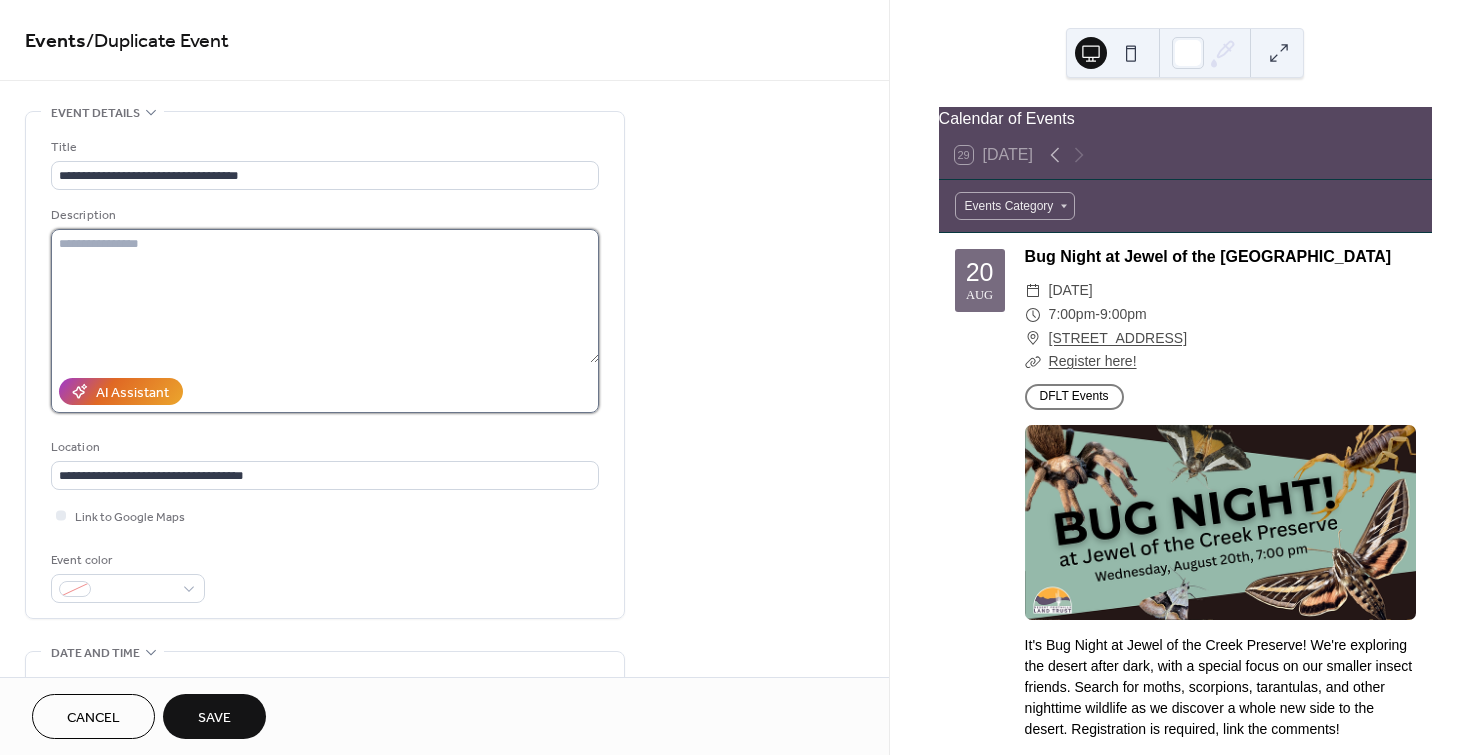 click at bounding box center [325, 296] 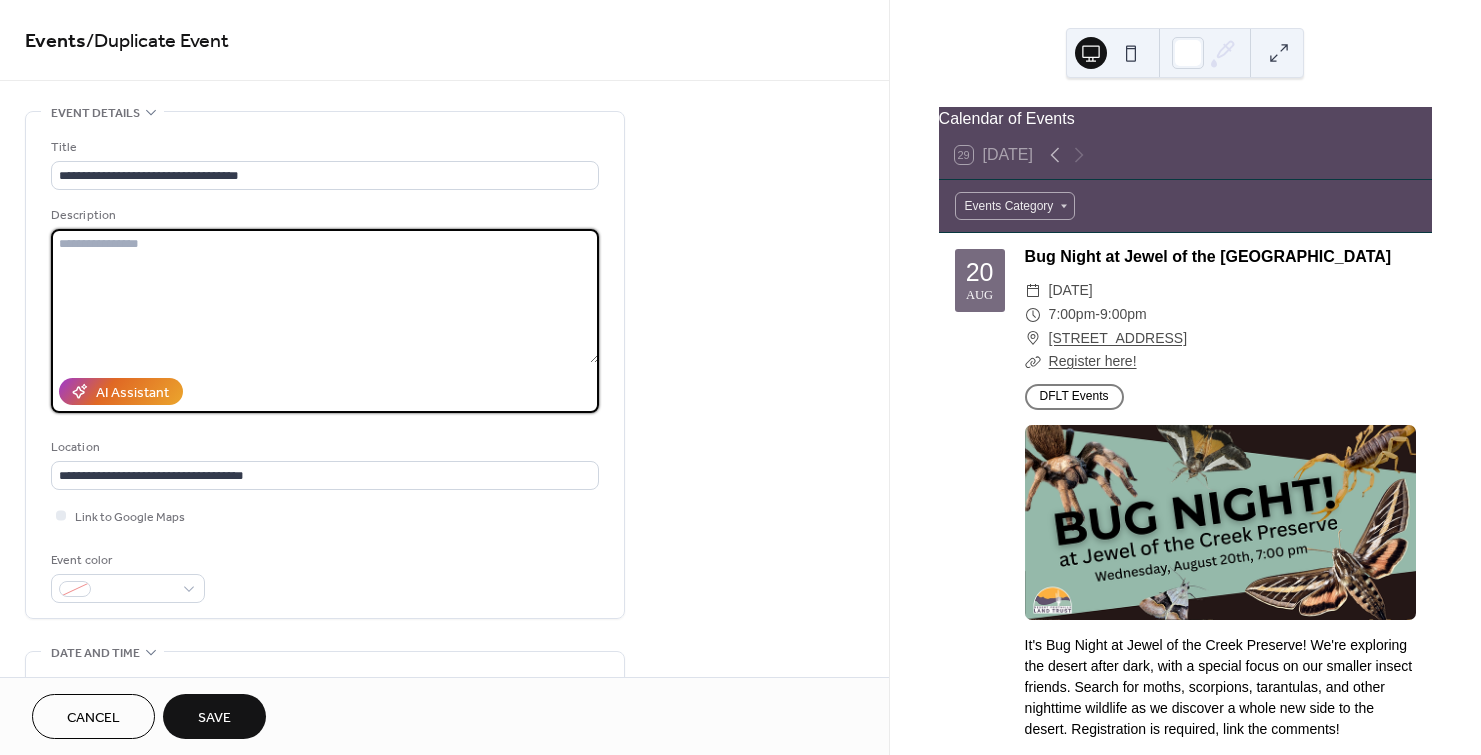 paste on "**********" 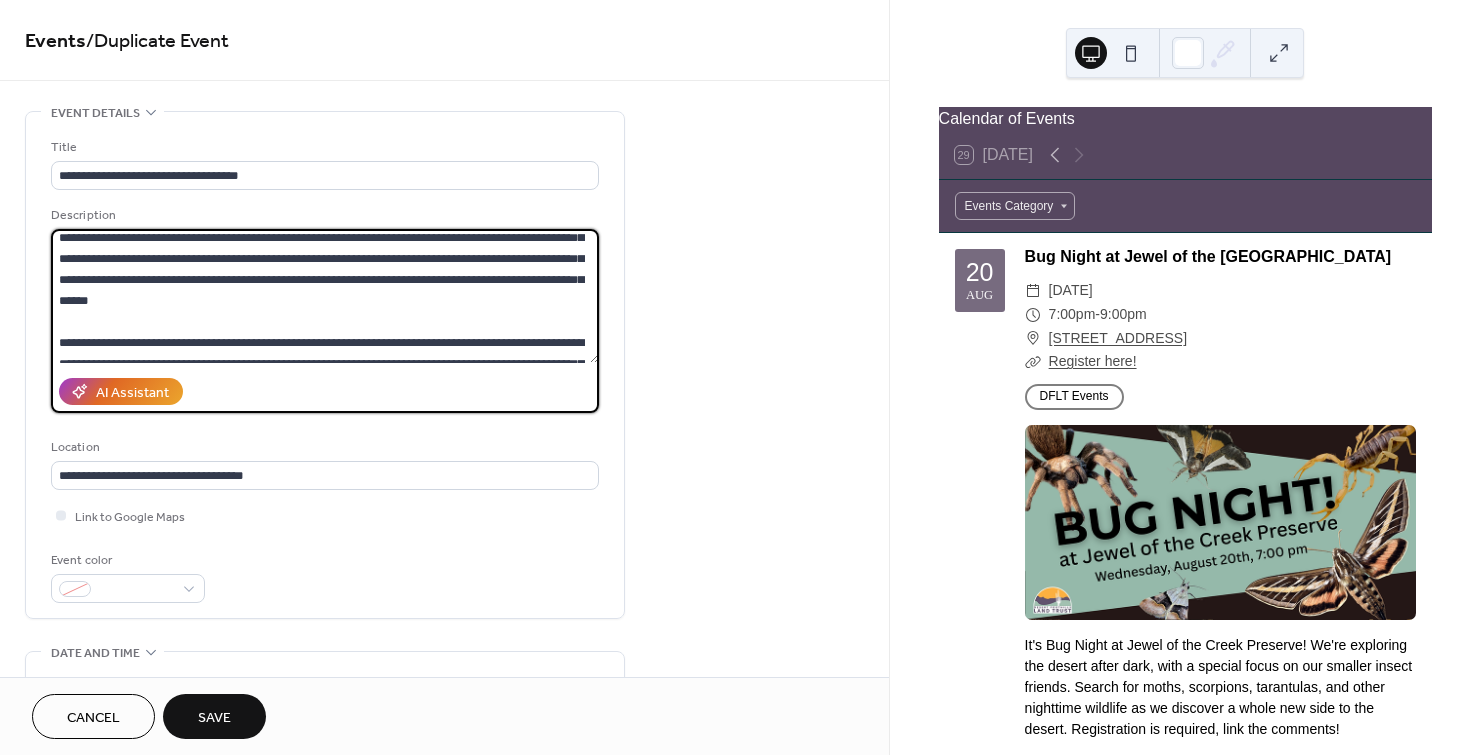 scroll, scrollTop: 147, scrollLeft: 0, axis: vertical 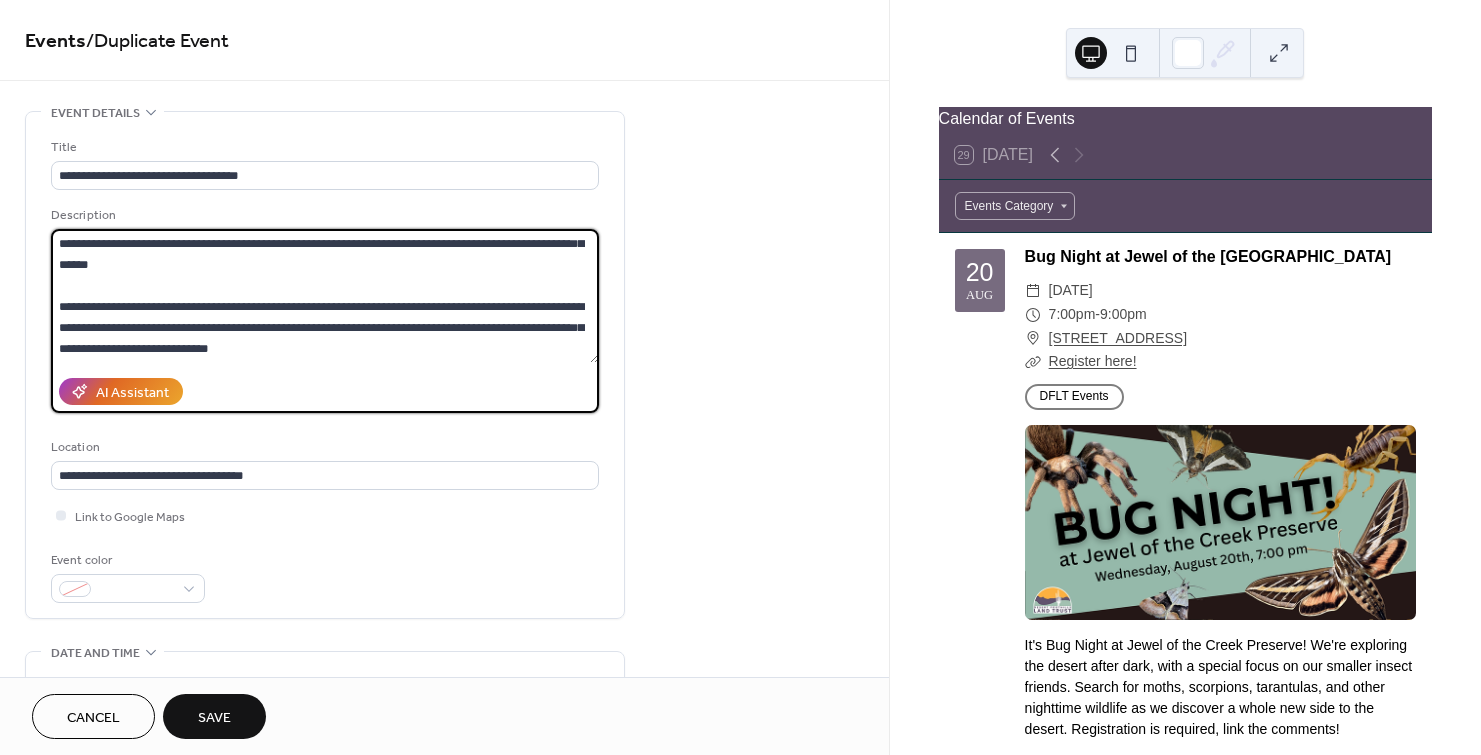 click at bounding box center (325, 296) 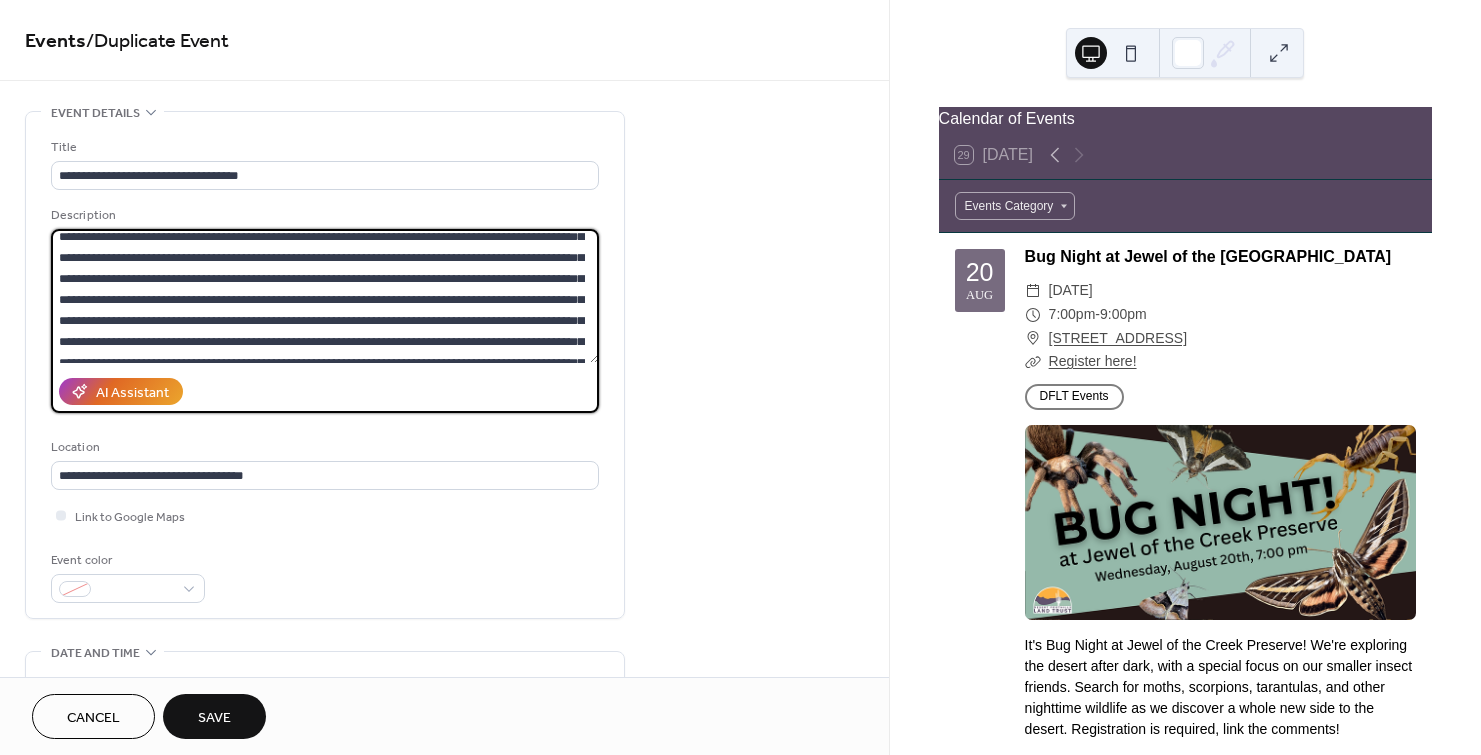 scroll, scrollTop: 0, scrollLeft: 0, axis: both 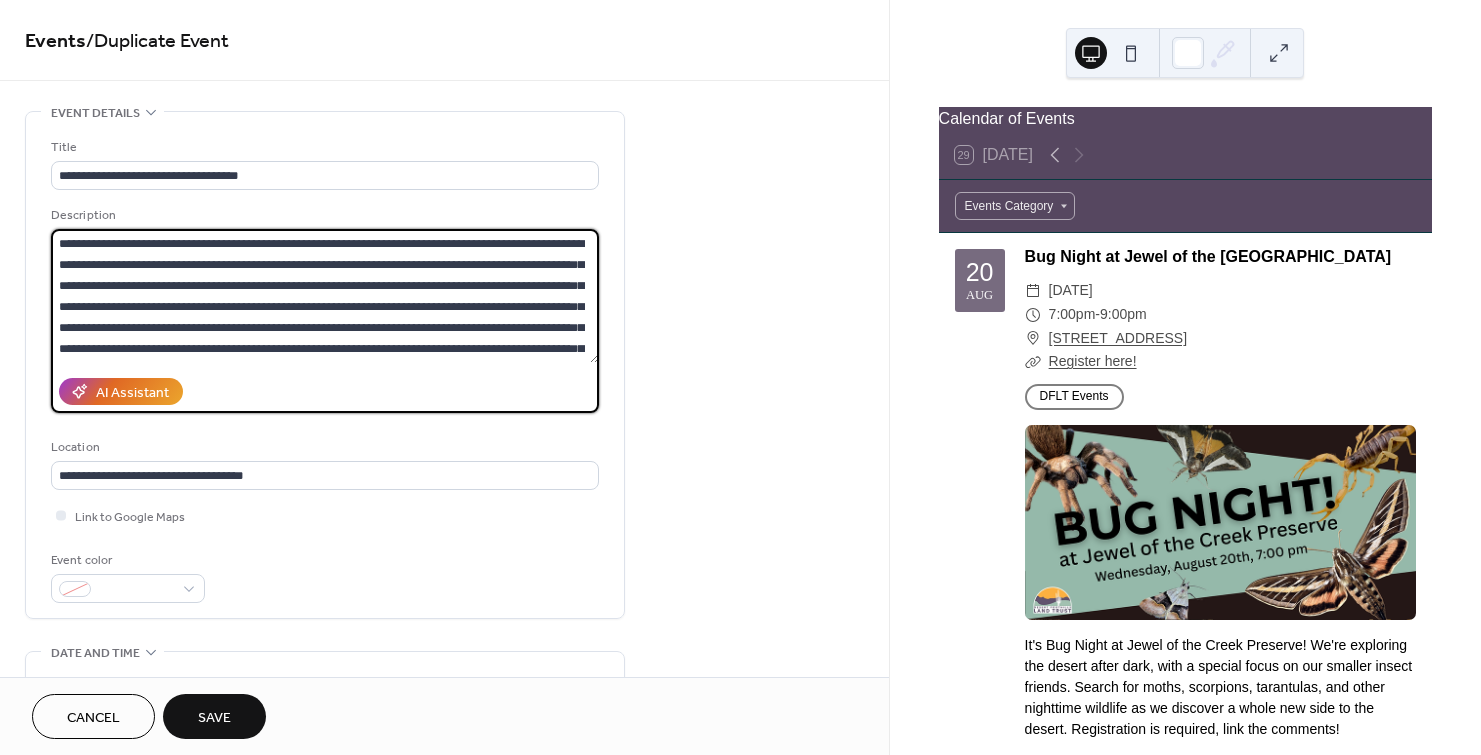 drag, startPoint x: 381, startPoint y: 260, endPoint x: -75, endPoint y: 179, distance: 463.1382 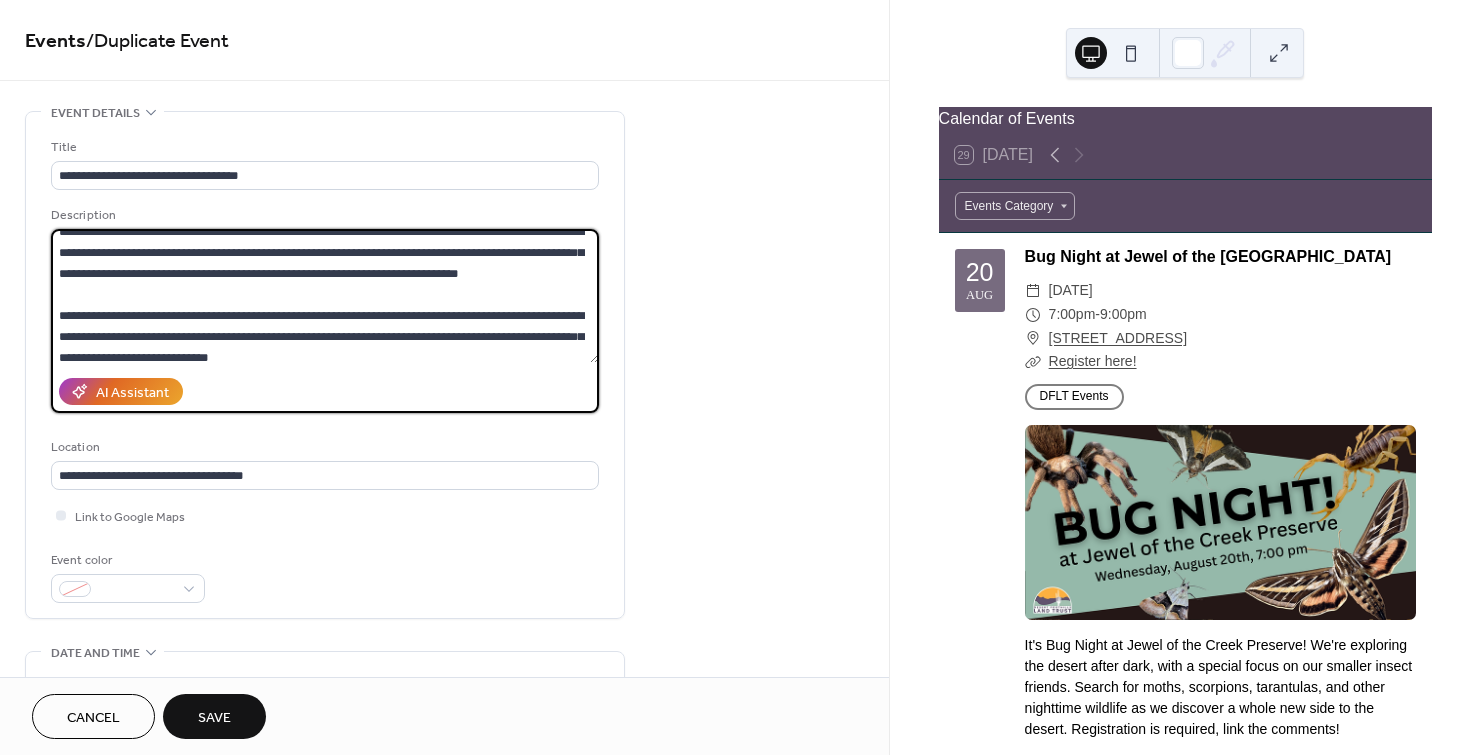 scroll, scrollTop: 21, scrollLeft: 0, axis: vertical 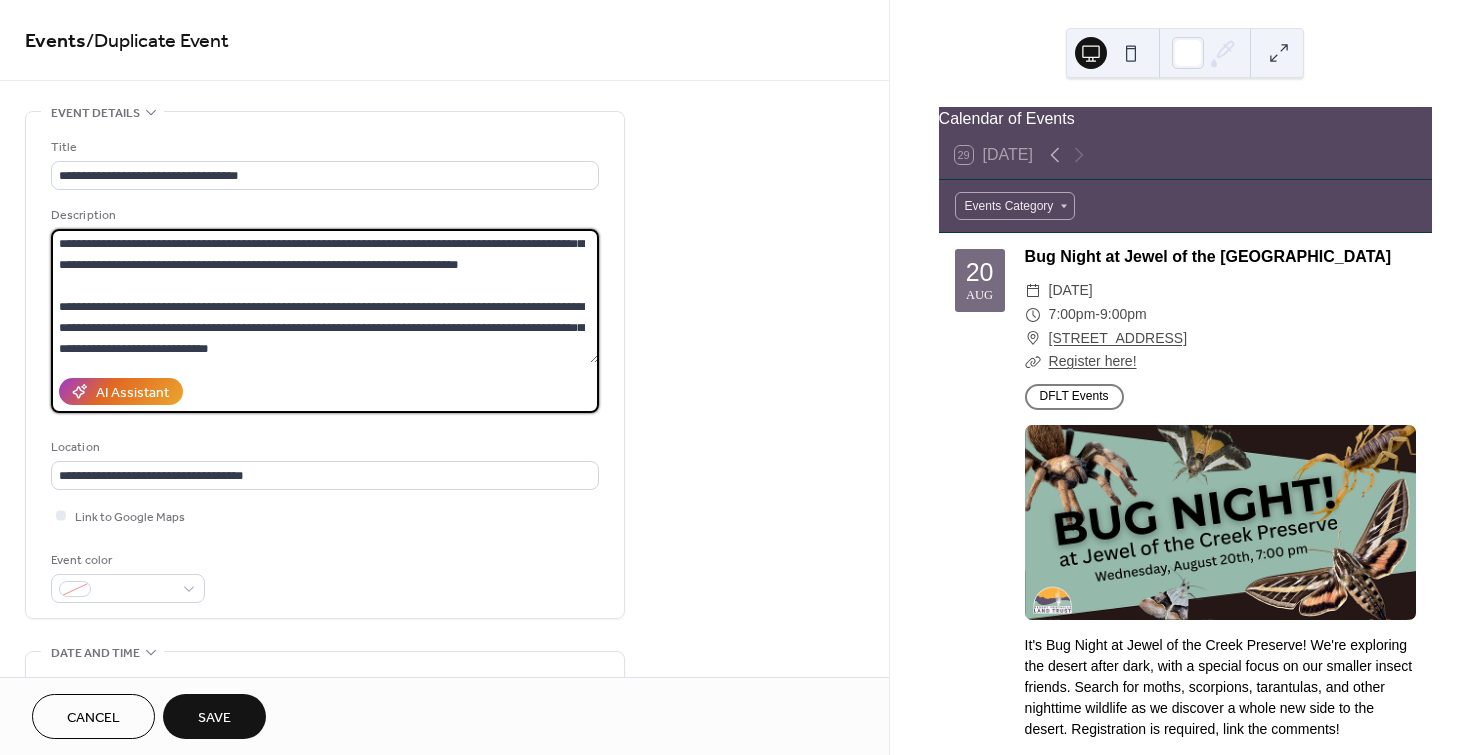 click on "**********" at bounding box center [325, 296] 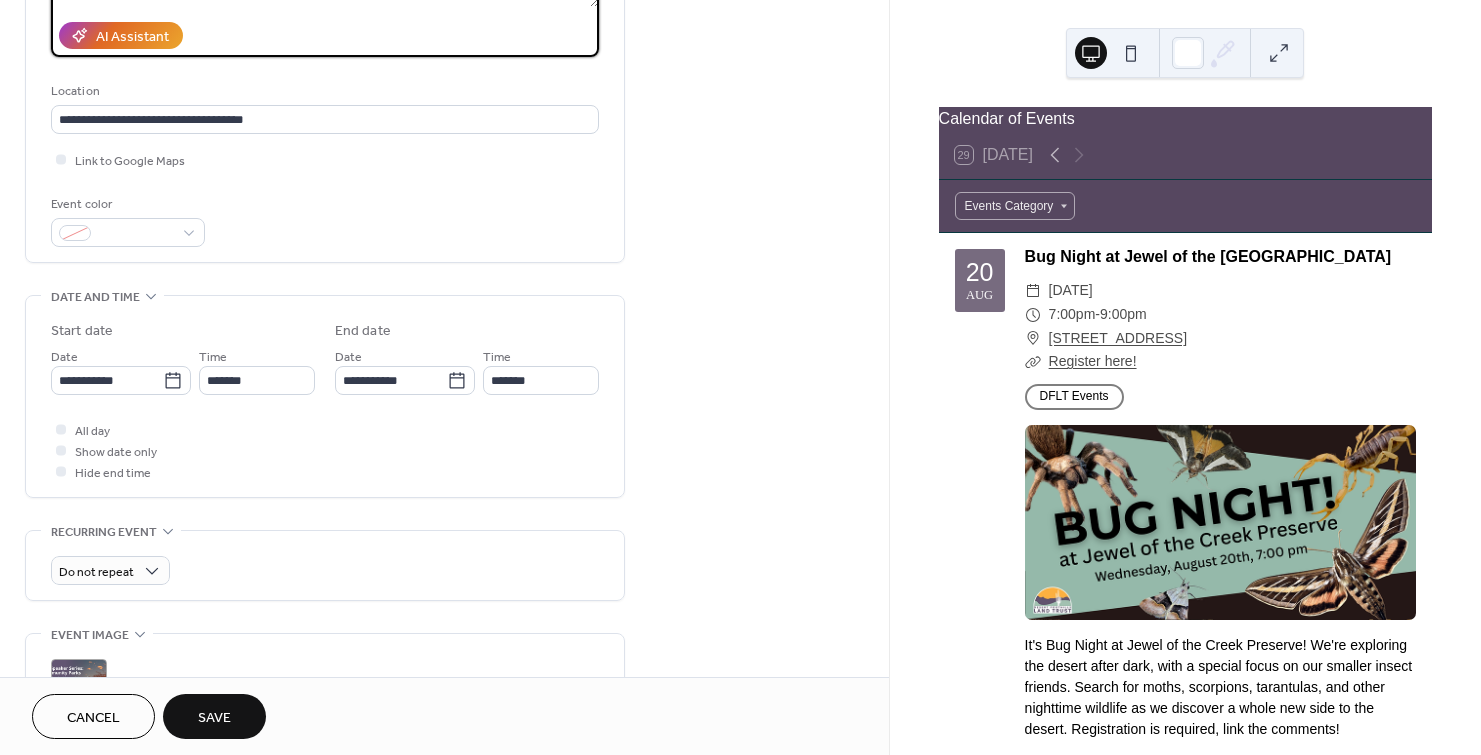 scroll, scrollTop: 400, scrollLeft: 0, axis: vertical 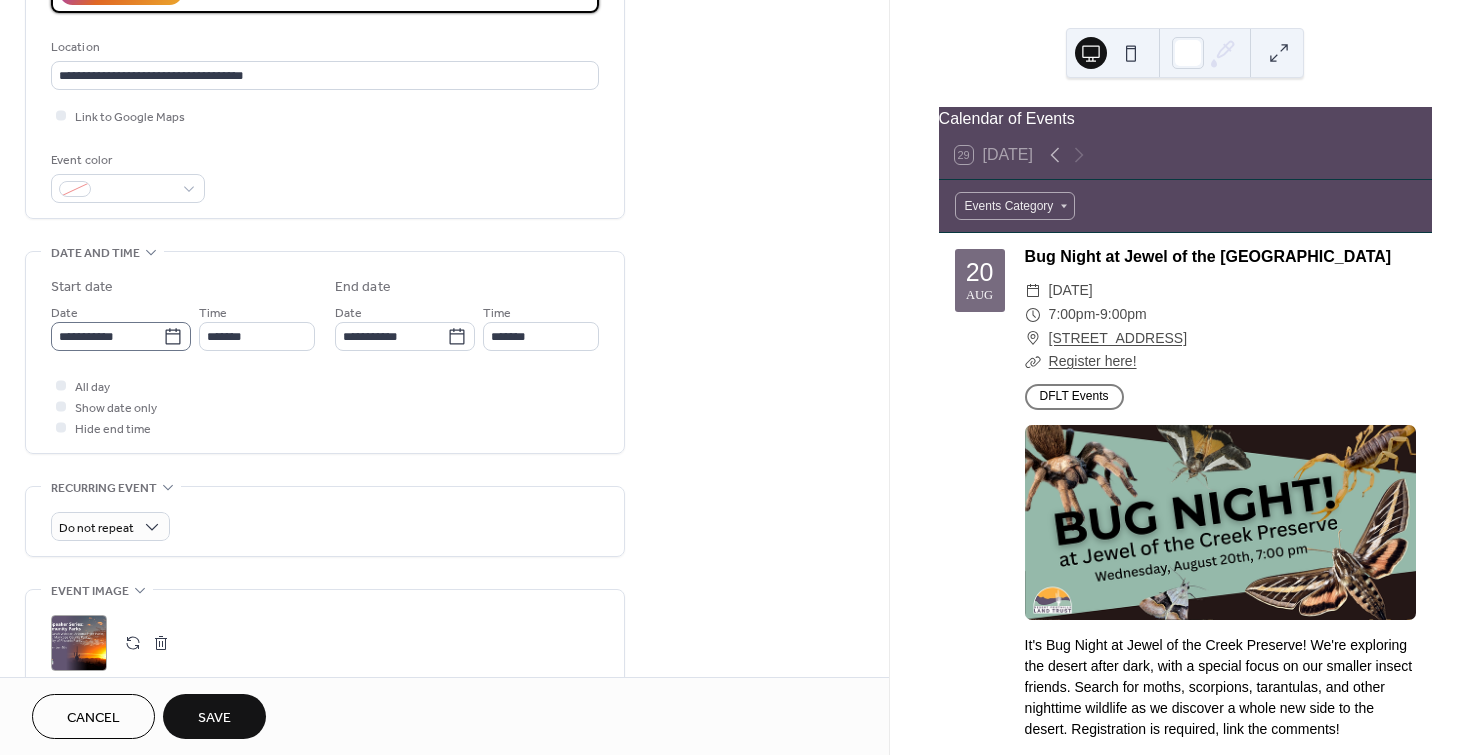 type on "**********" 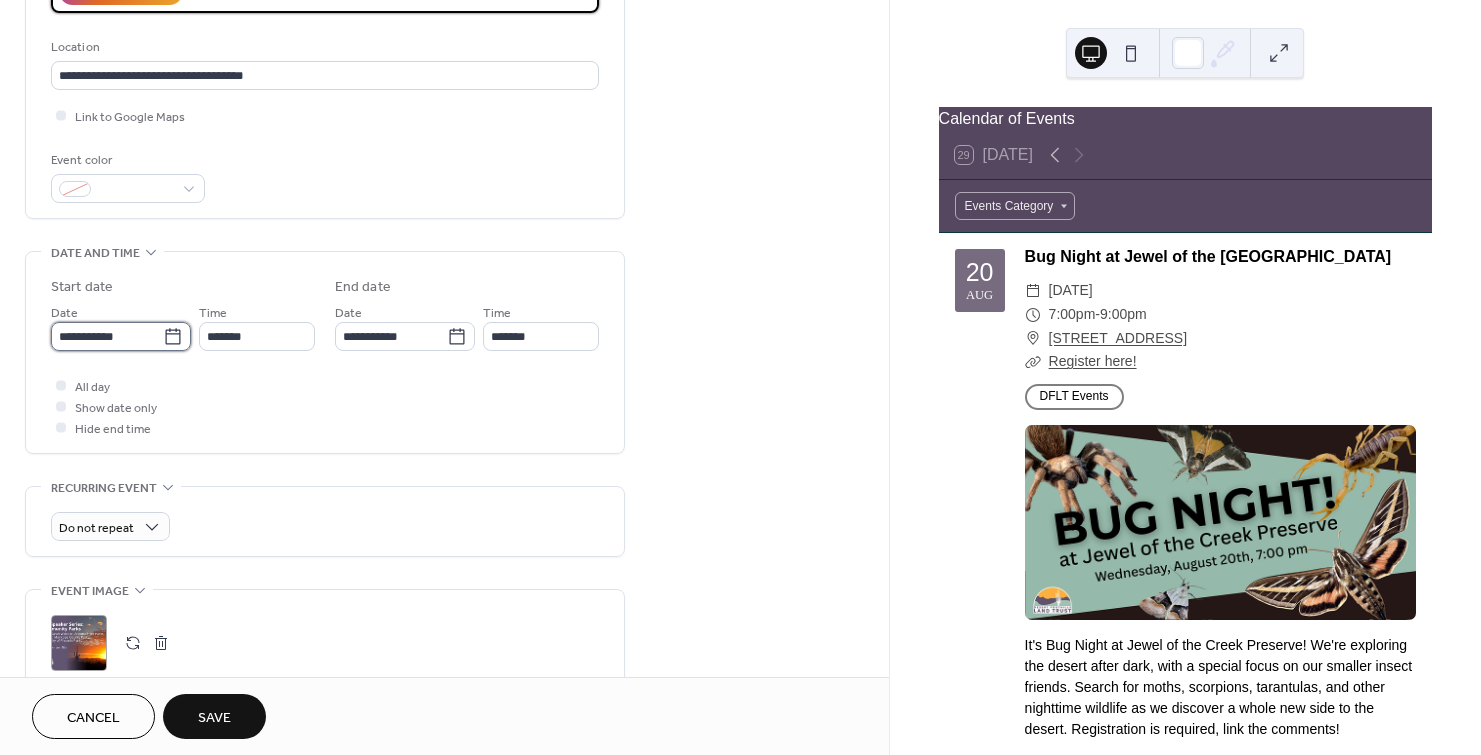 click on "**********" at bounding box center (107, 336) 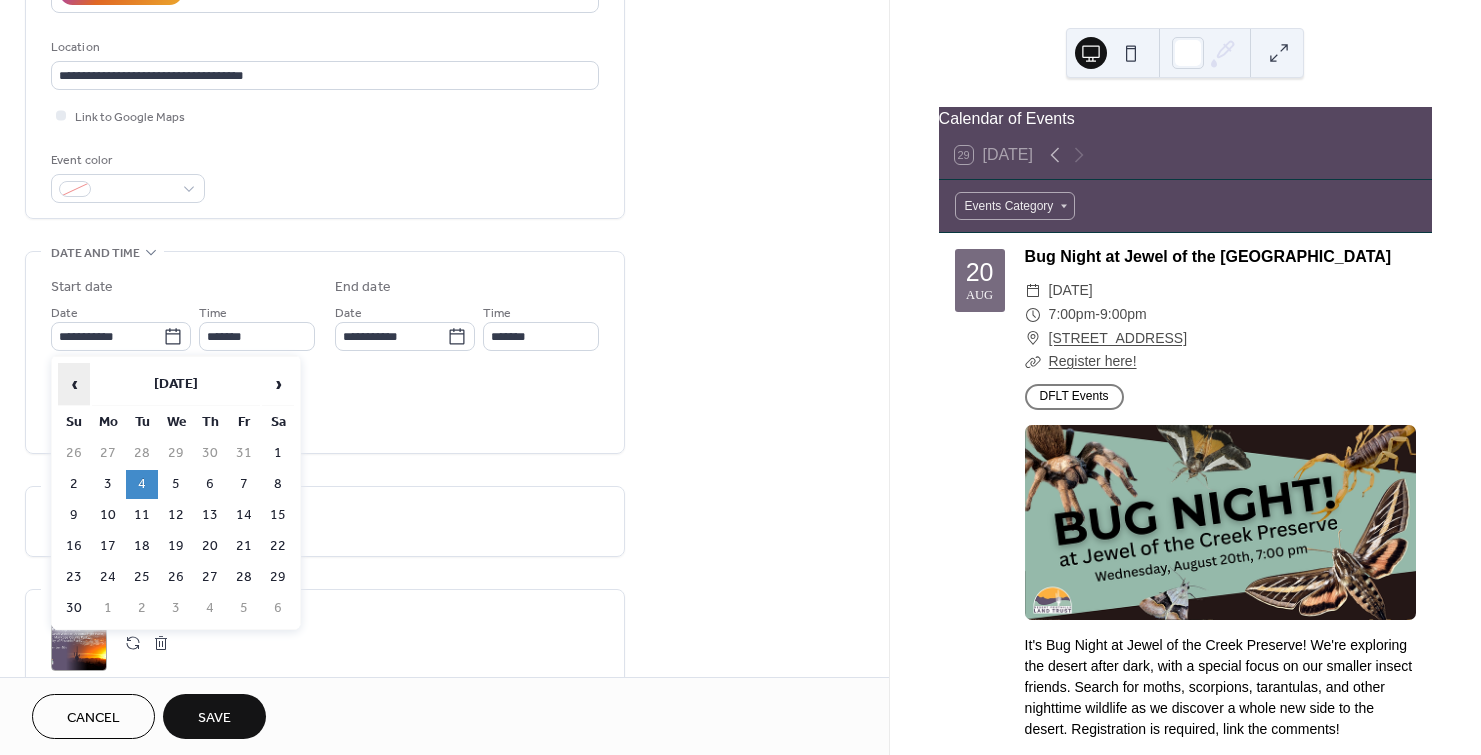 click on "‹" at bounding box center (74, 384) 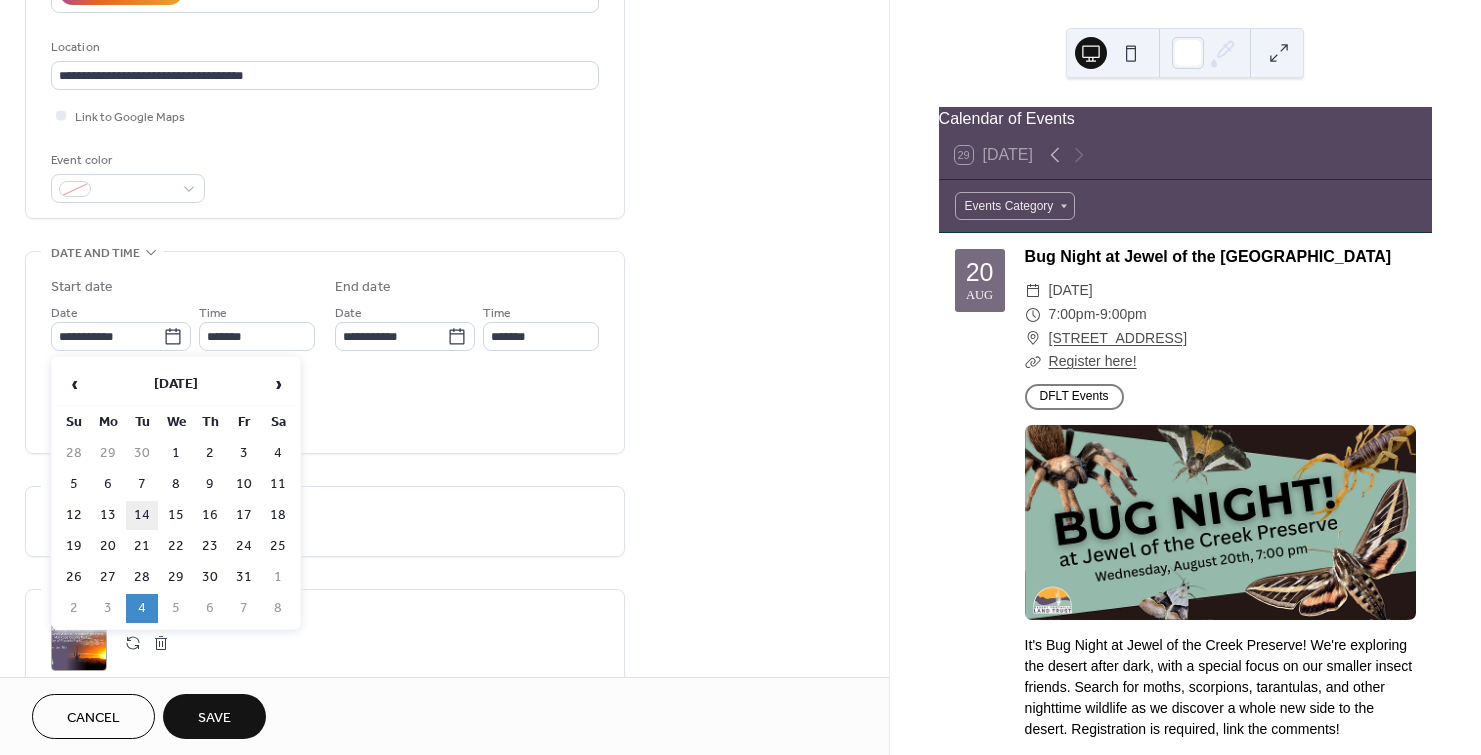 click on "14" at bounding box center (142, 515) 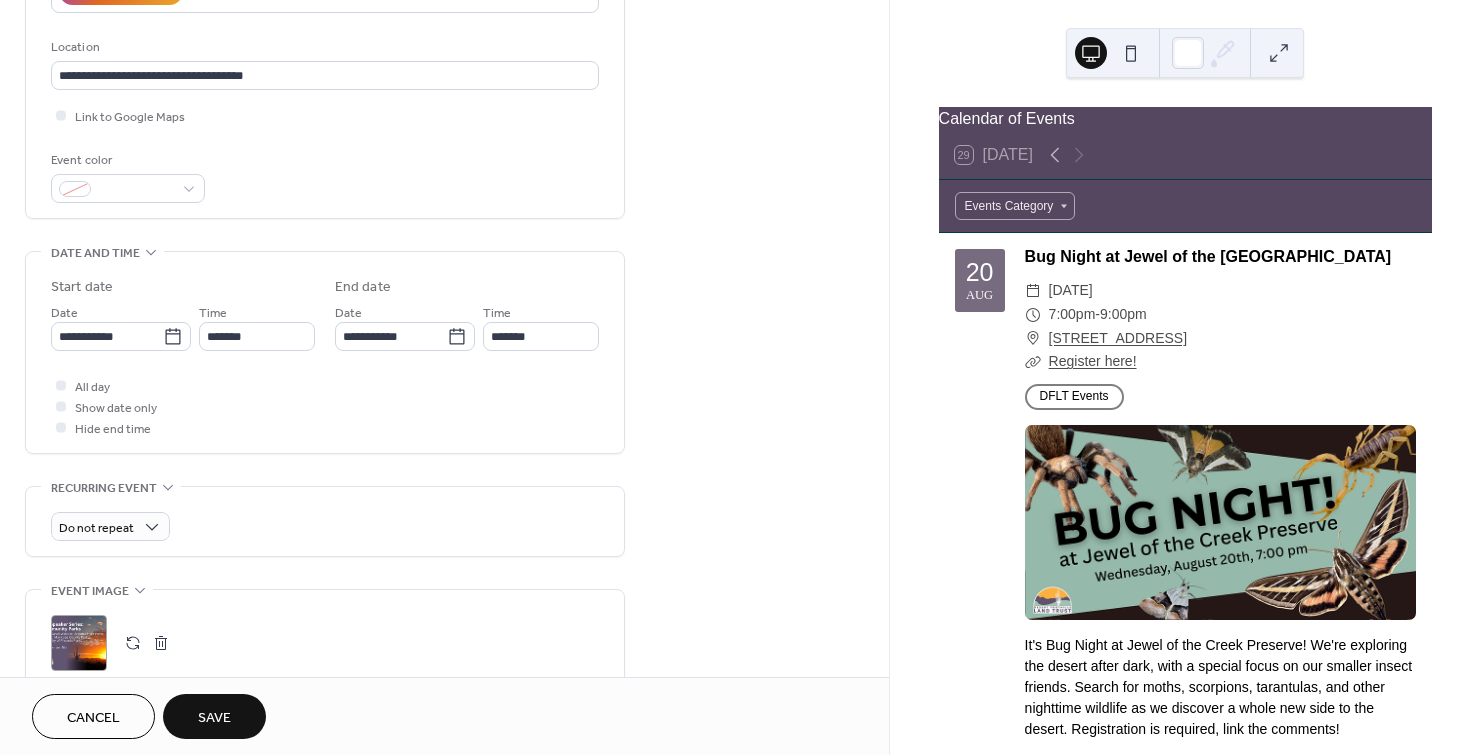 click on "All day Show date only Hide end time" at bounding box center (325, 406) 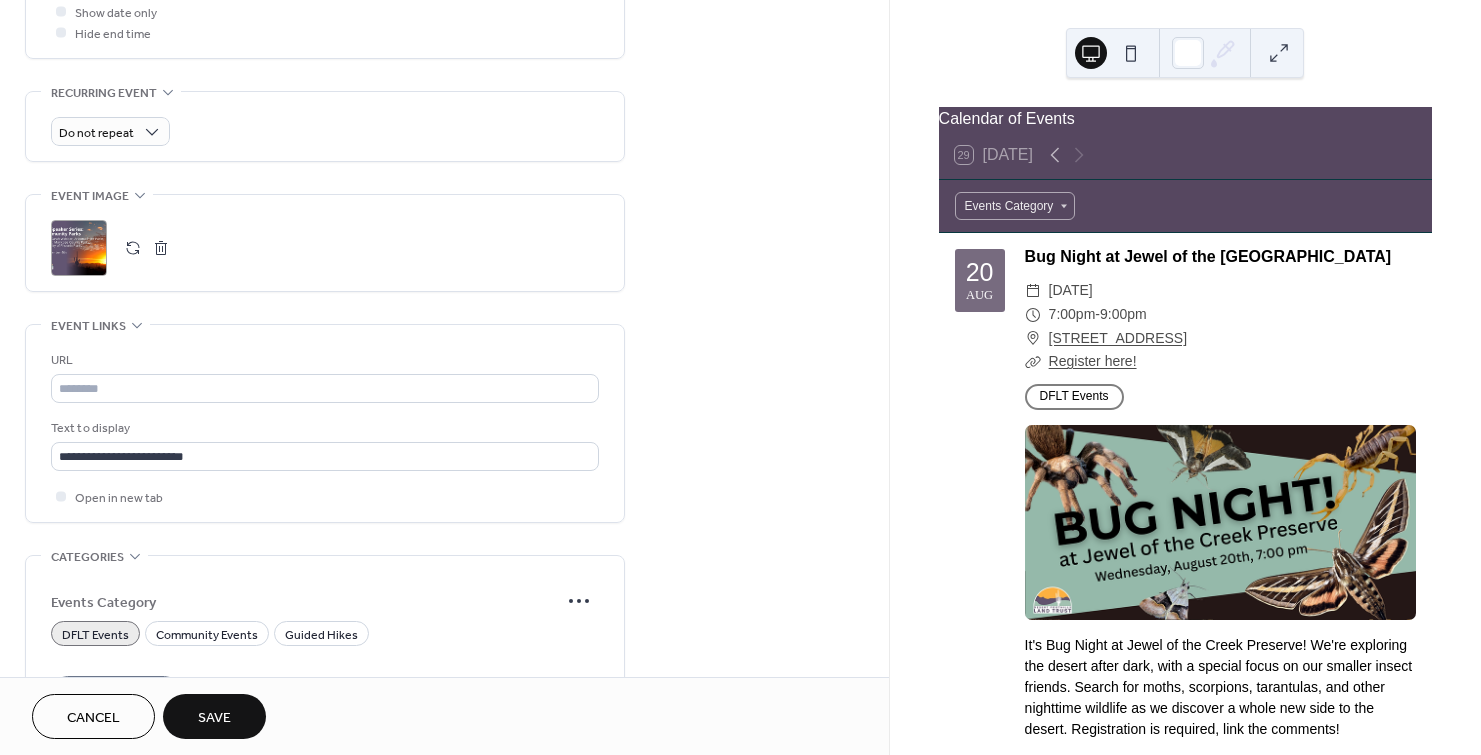 scroll, scrollTop: 800, scrollLeft: 0, axis: vertical 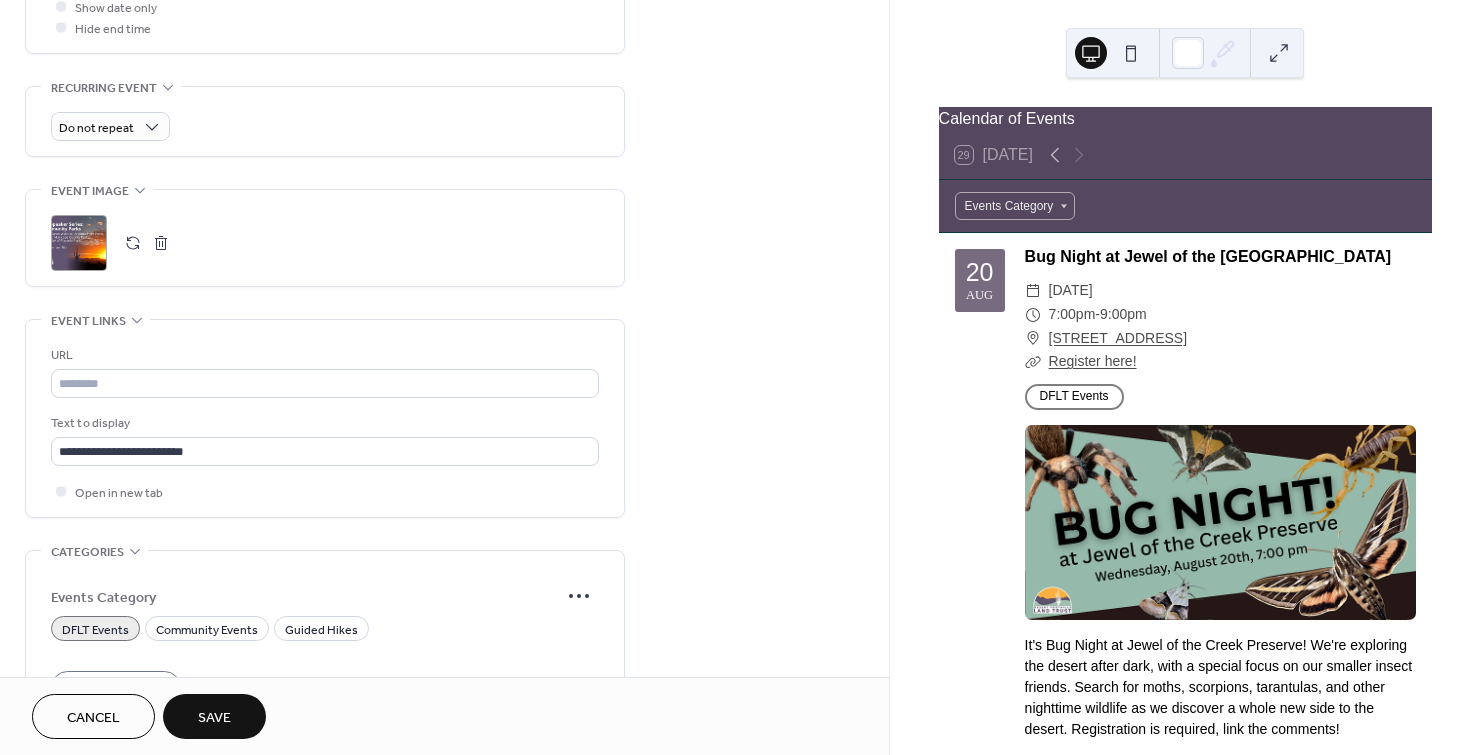 click at bounding box center [133, 243] 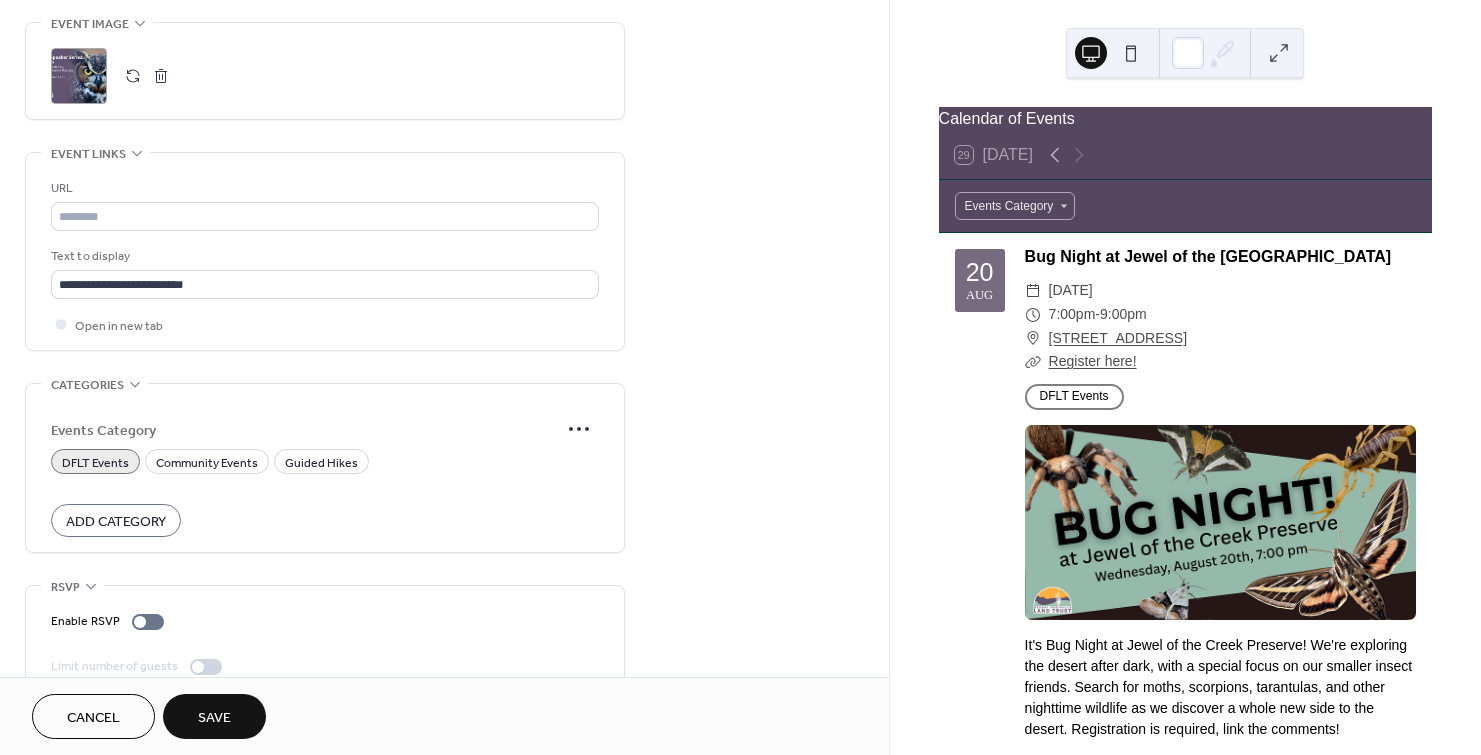 scroll, scrollTop: 1003, scrollLeft: 0, axis: vertical 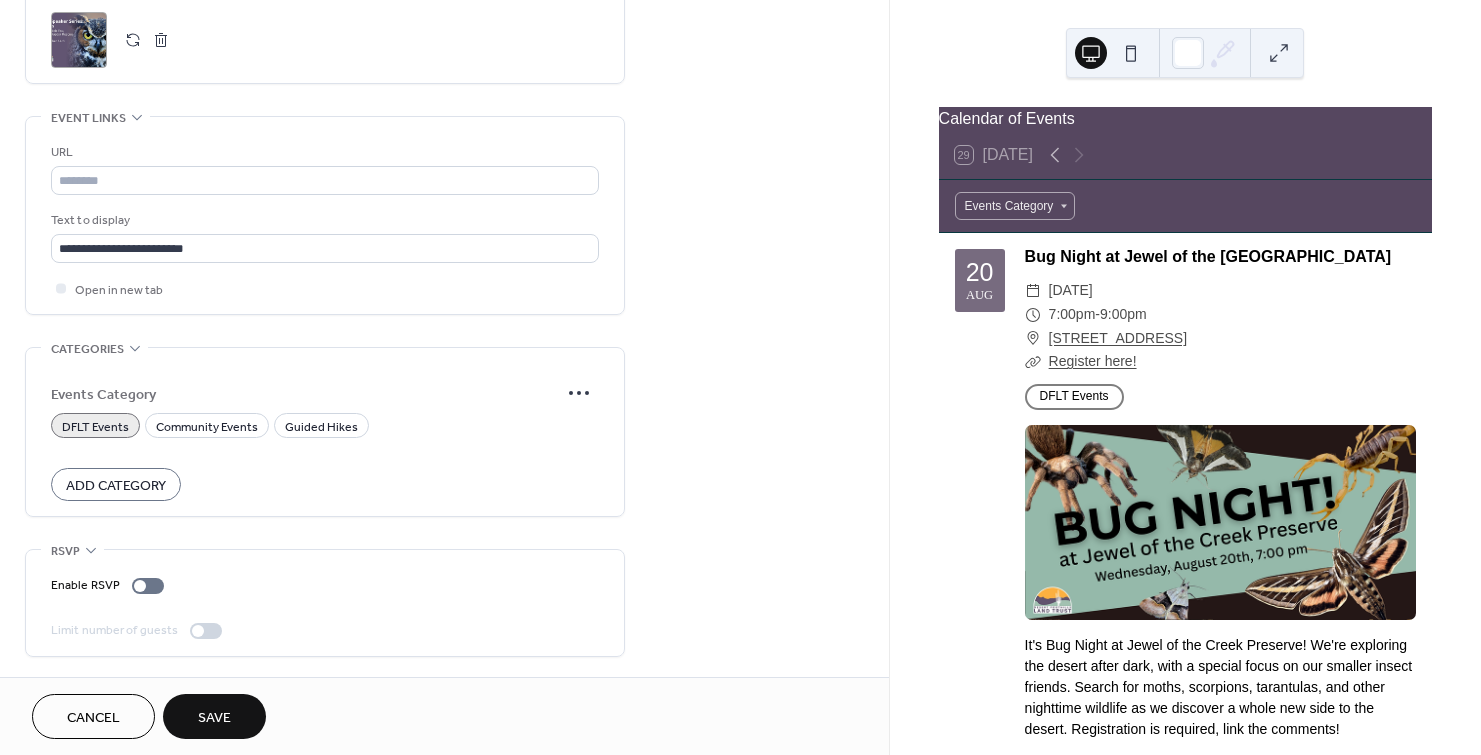 click on "Save" at bounding box center (214, 718) 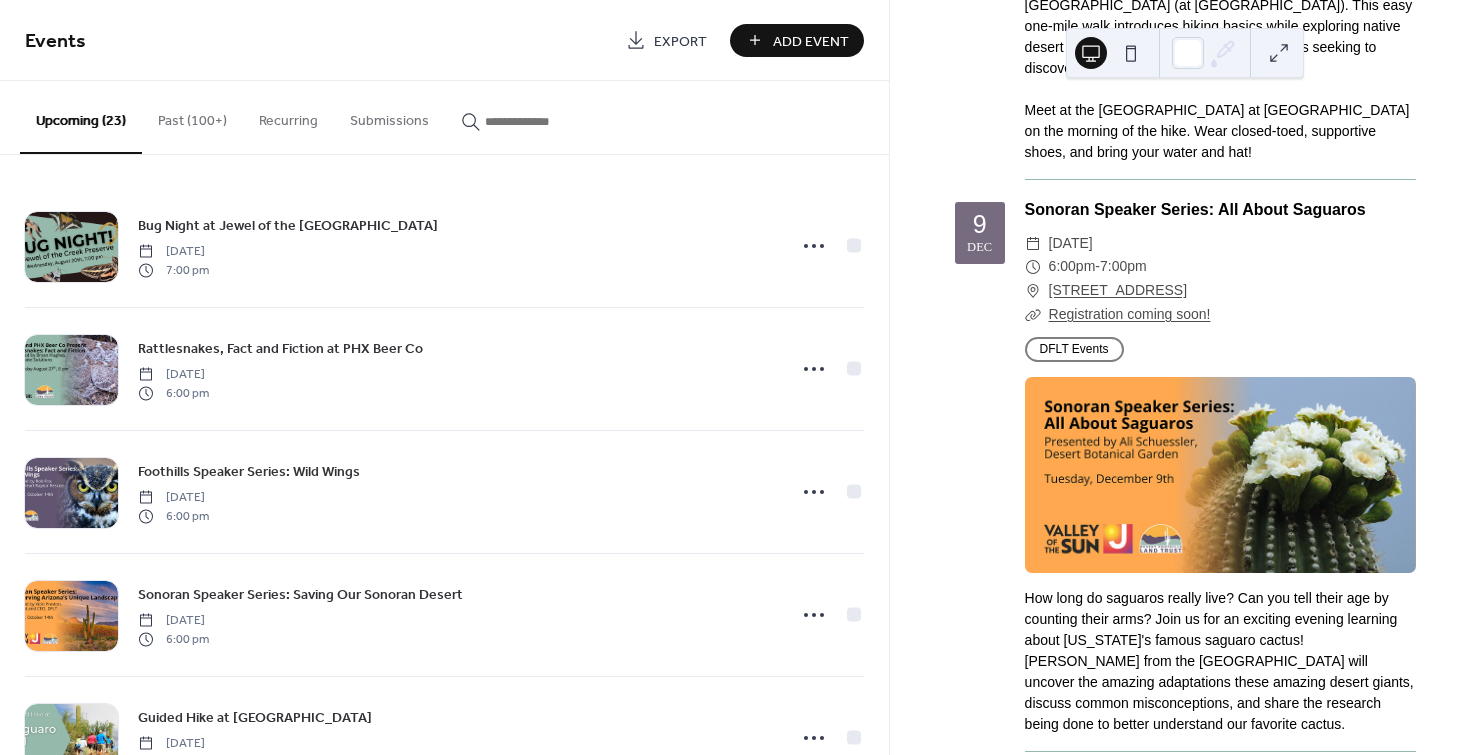 scroll, scrollTop: 7100, scrollLeft: 0, axis: vertical 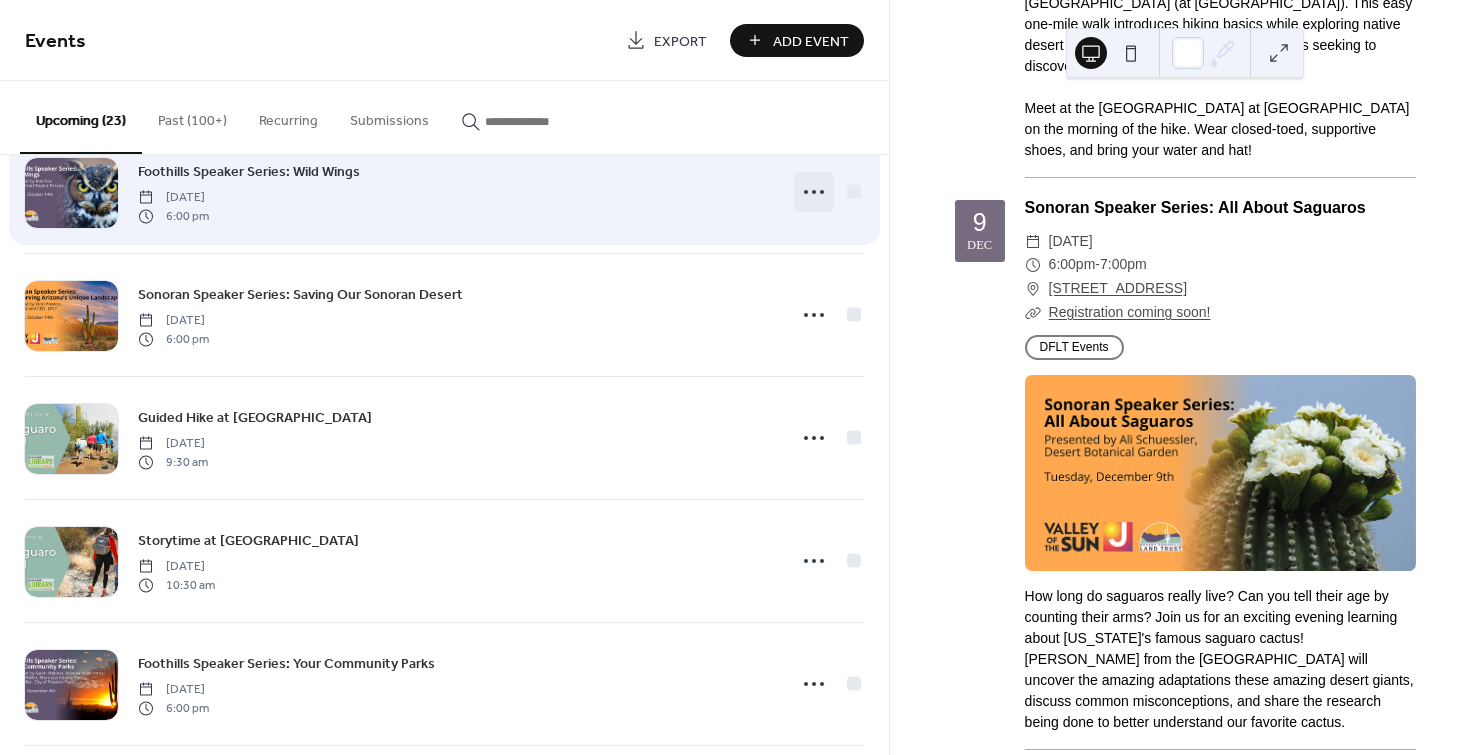 click 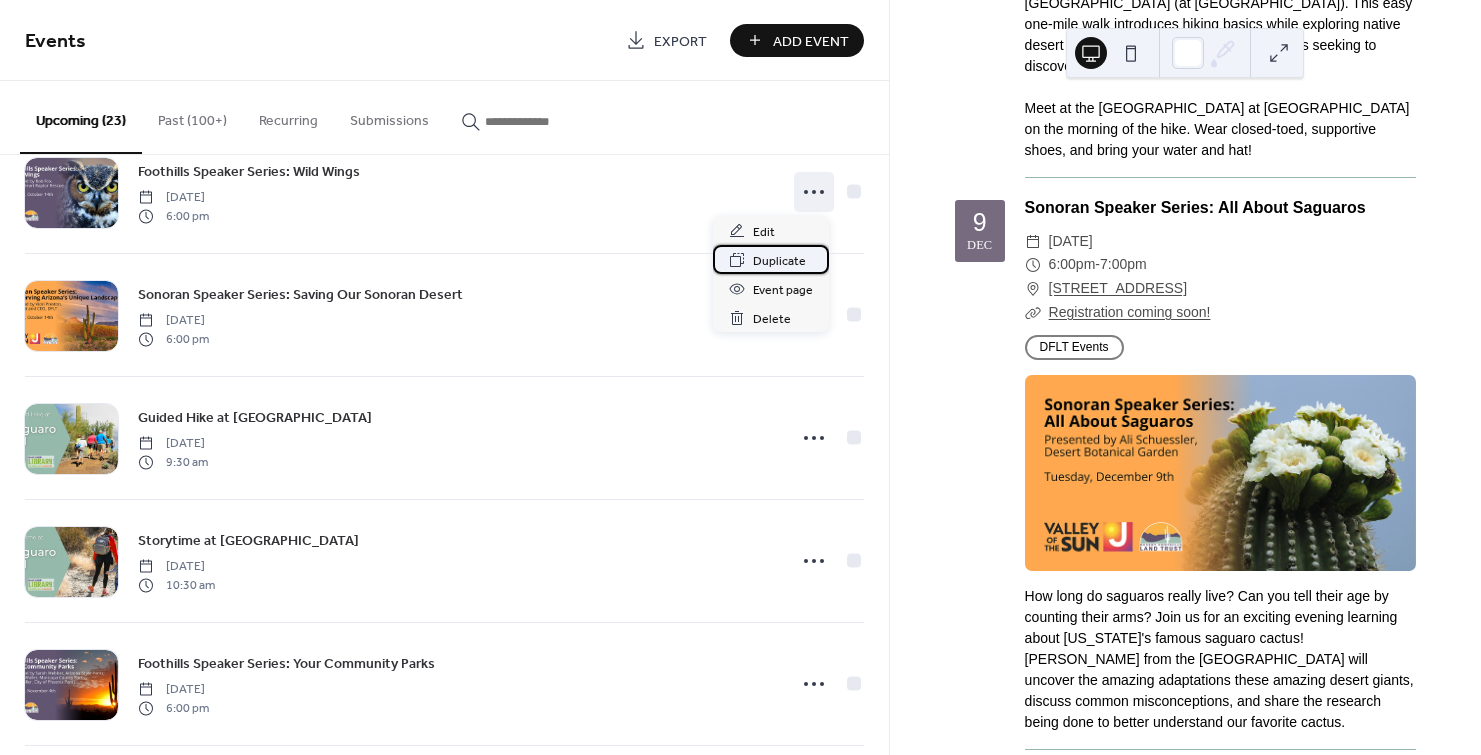 click on "Duplicate" at bounding box center [779, 261] 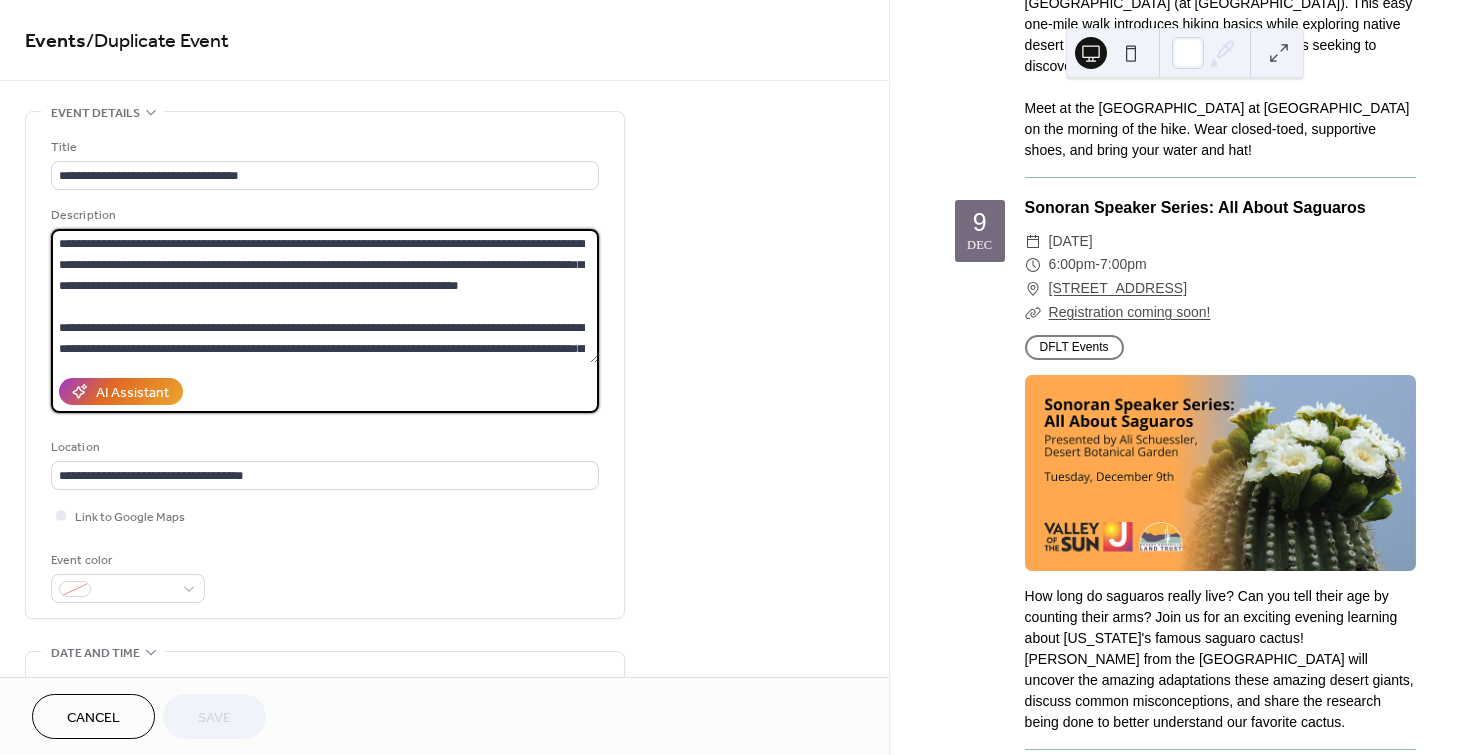 drag, startPoint x: 537, startPoint y: 285, endPoint x: -156, endPoint y: 227, distance: 695.4229 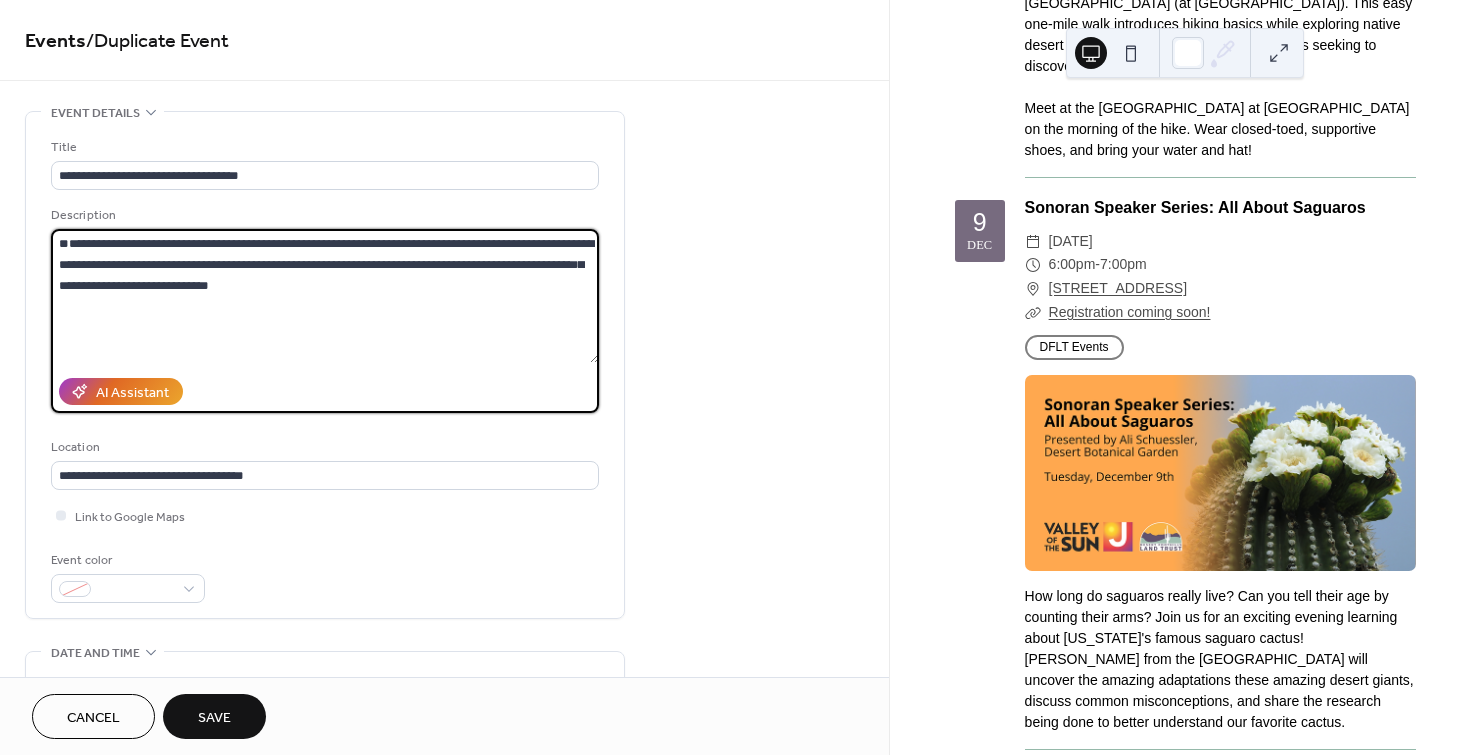 type on "**********" 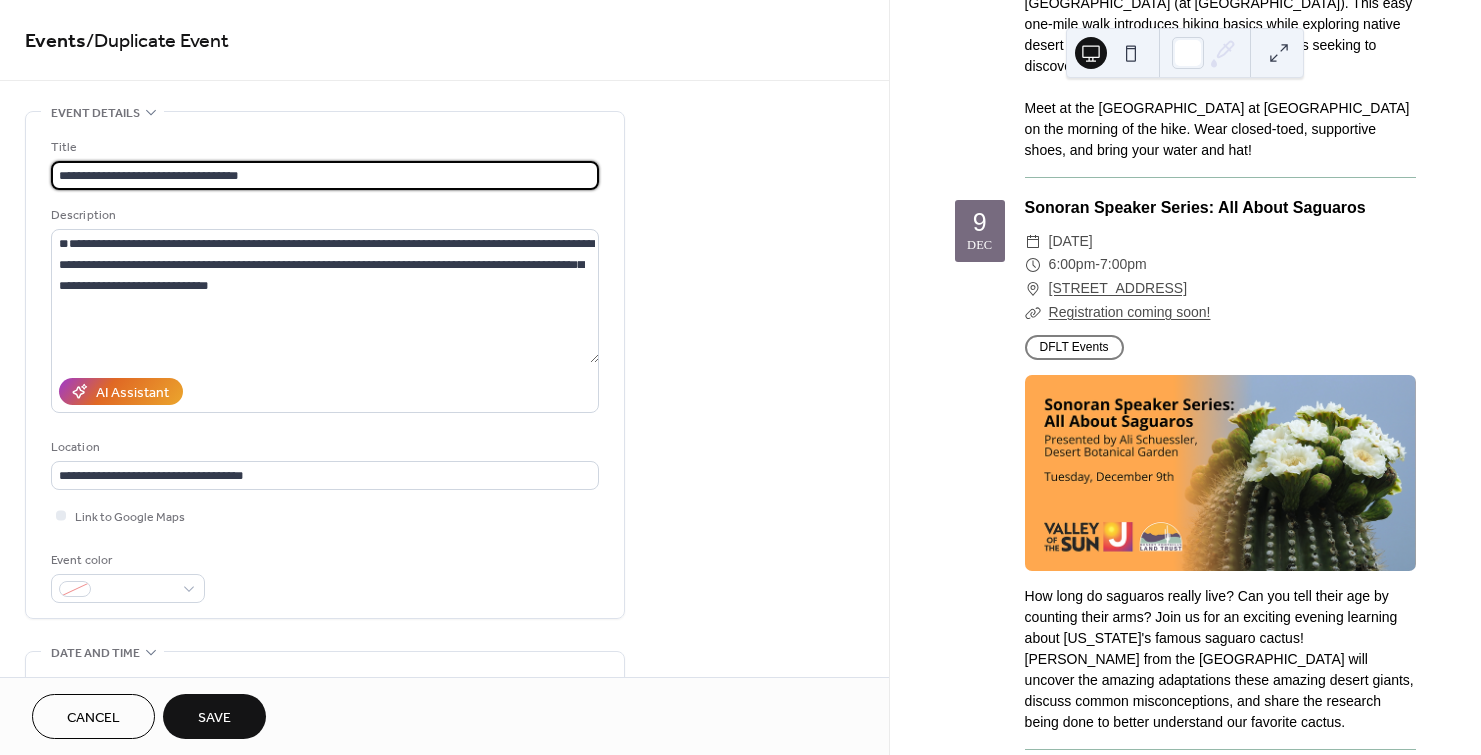 drag, startPoint x: 191, startPoint y: 175, endPoint x: 316, endPoint y: 168, distance: 125.19585 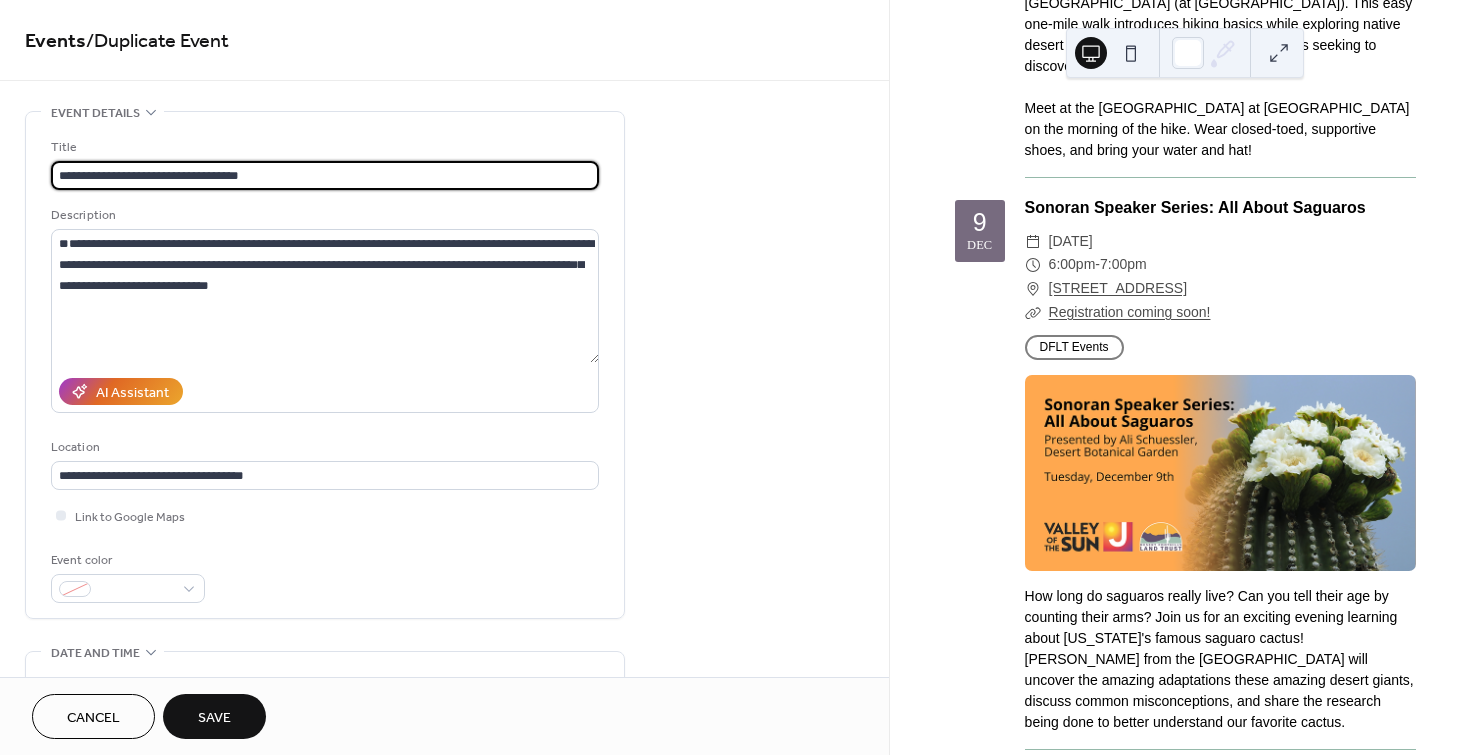 click on "**********" at bounding box center [325, 175] 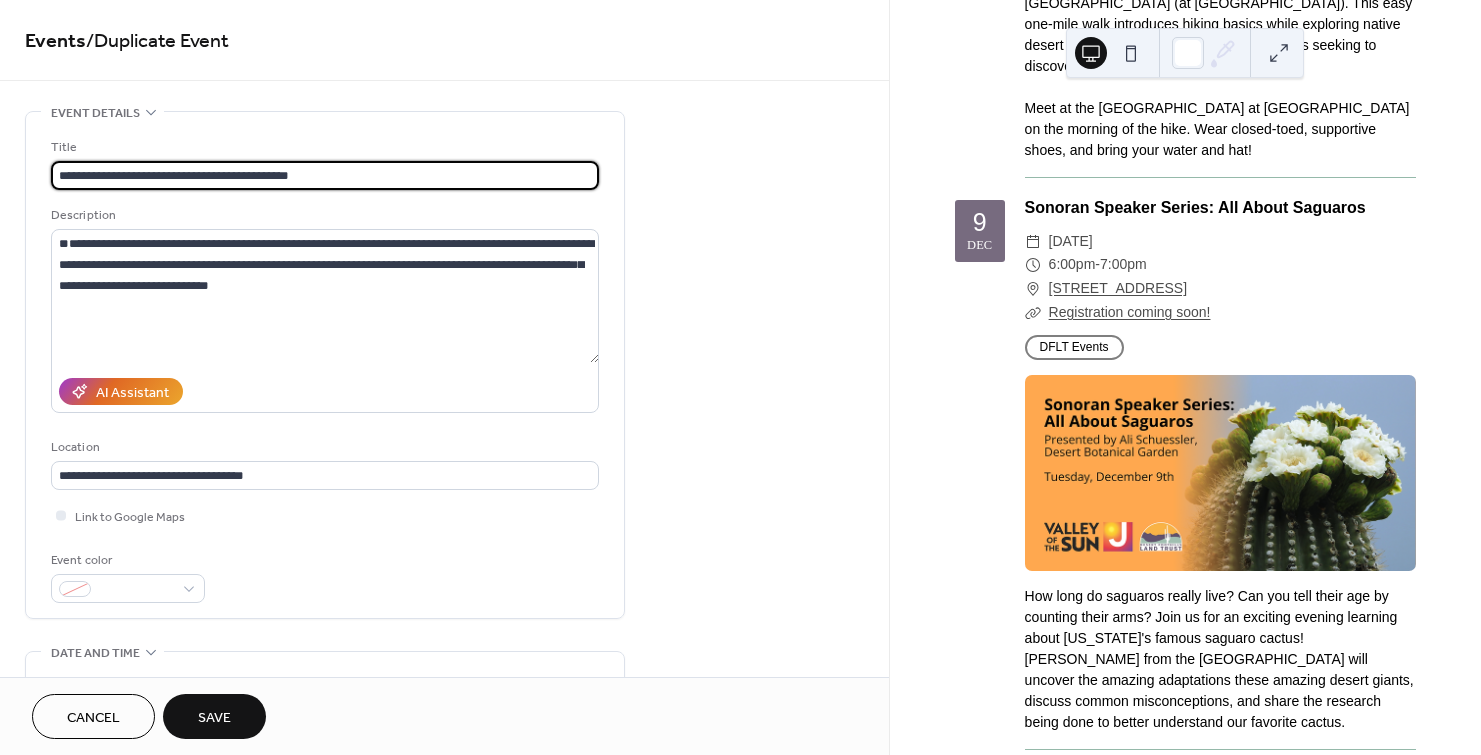 type on "**********" 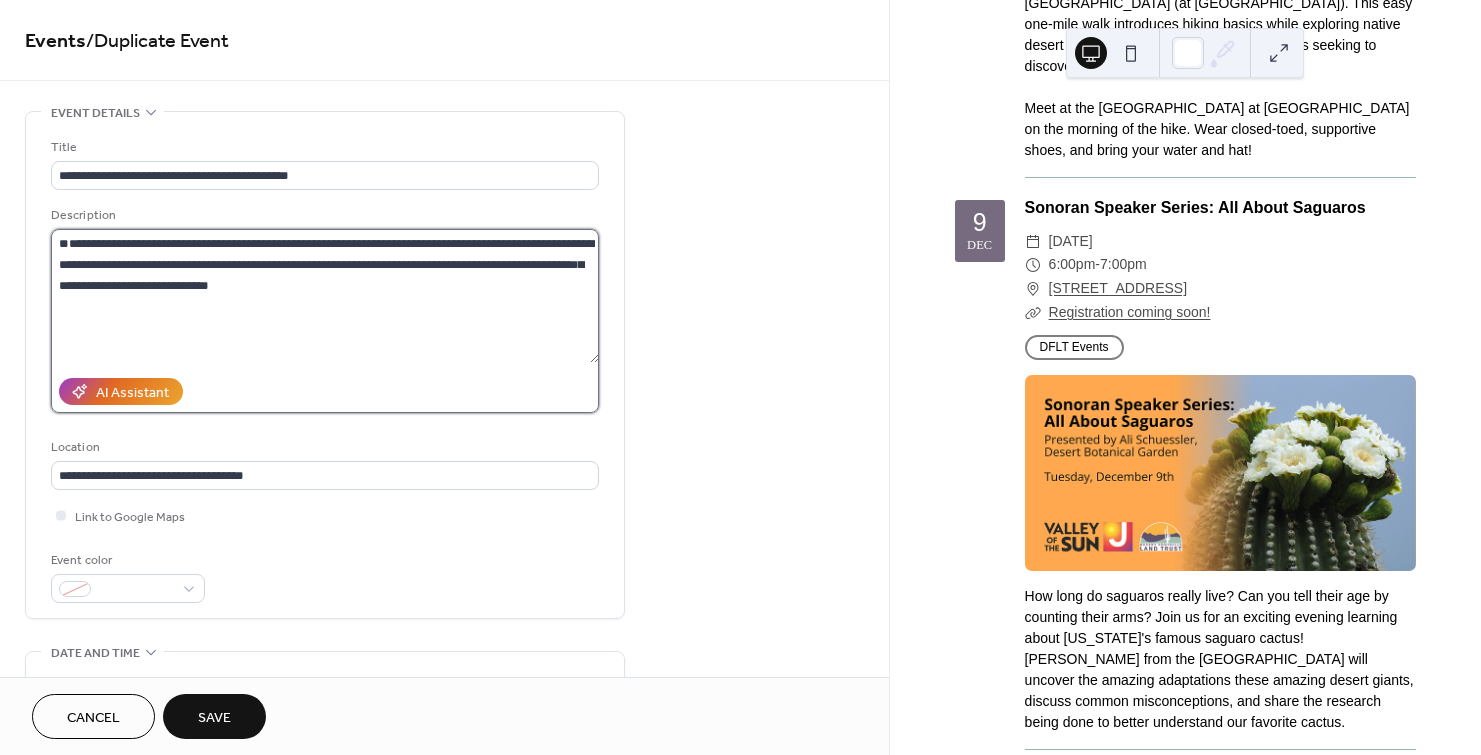 click on "**********" at bounding box center (325, 296) 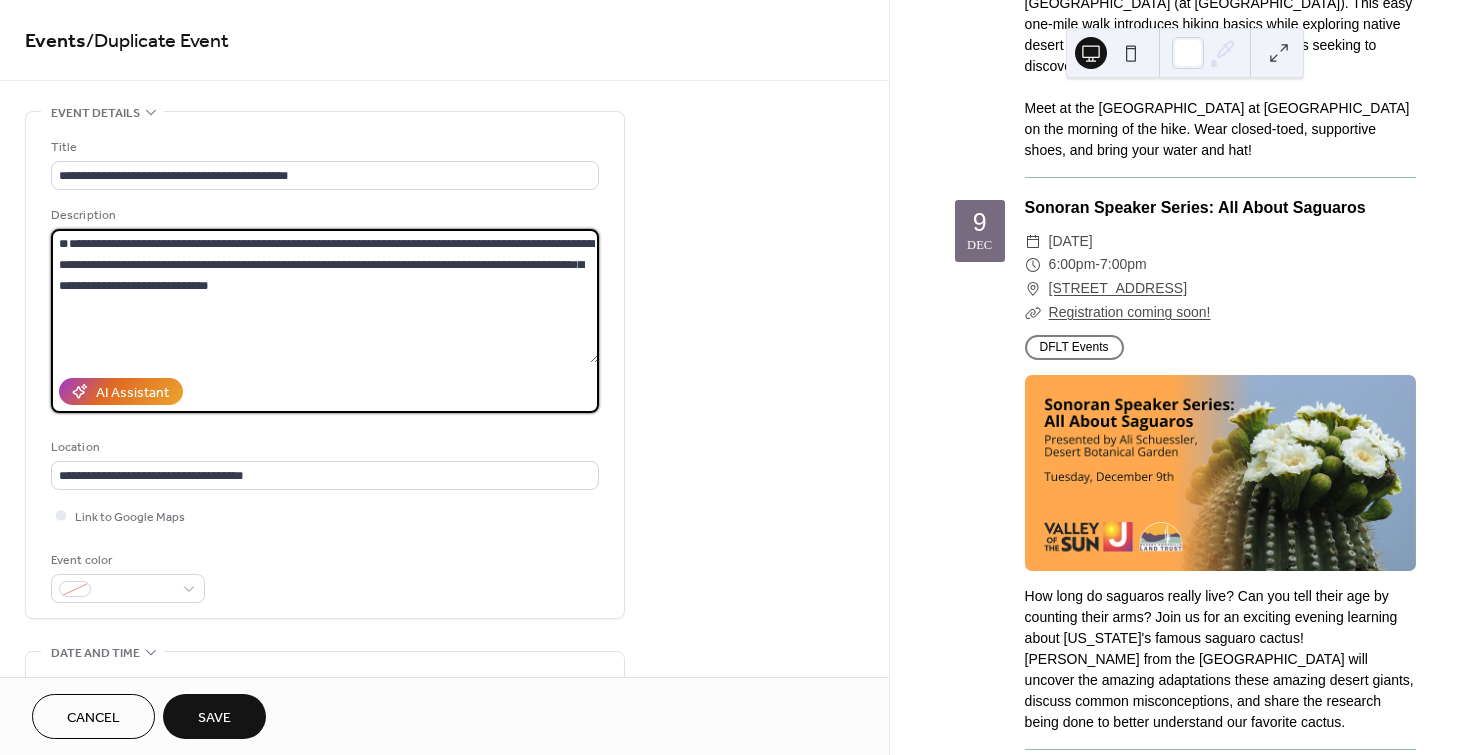 paste on "**********" 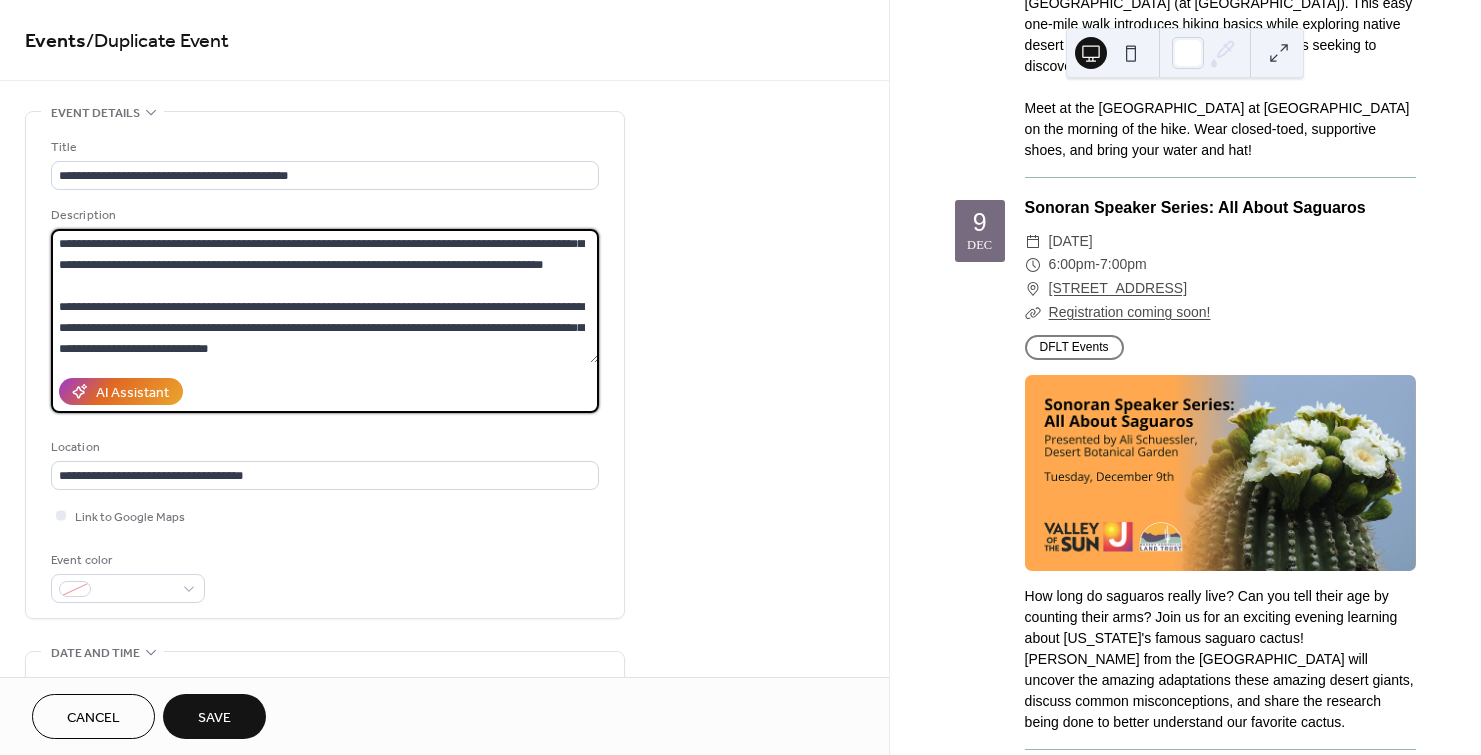 scroll, scrollTop: 126, scrollLeft: 0, axis: vertical 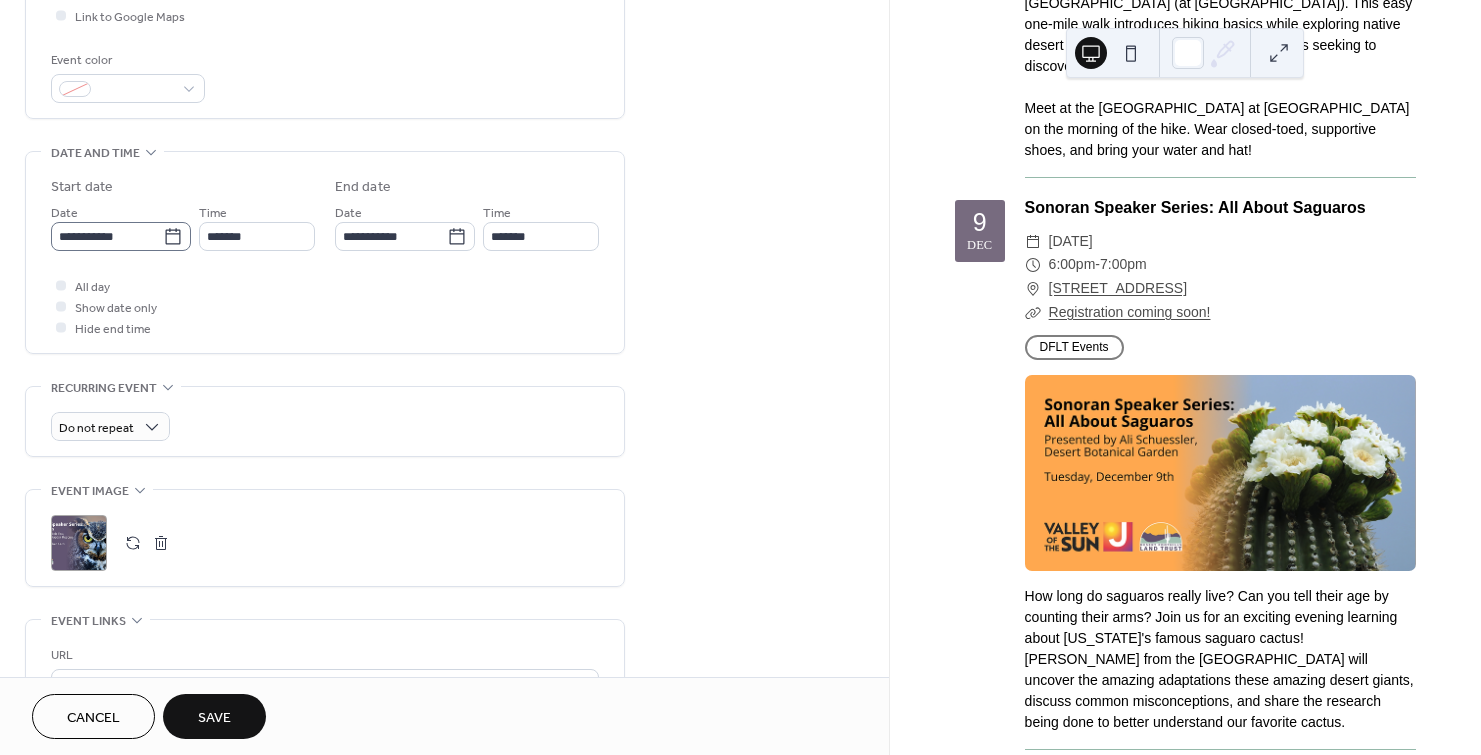 click 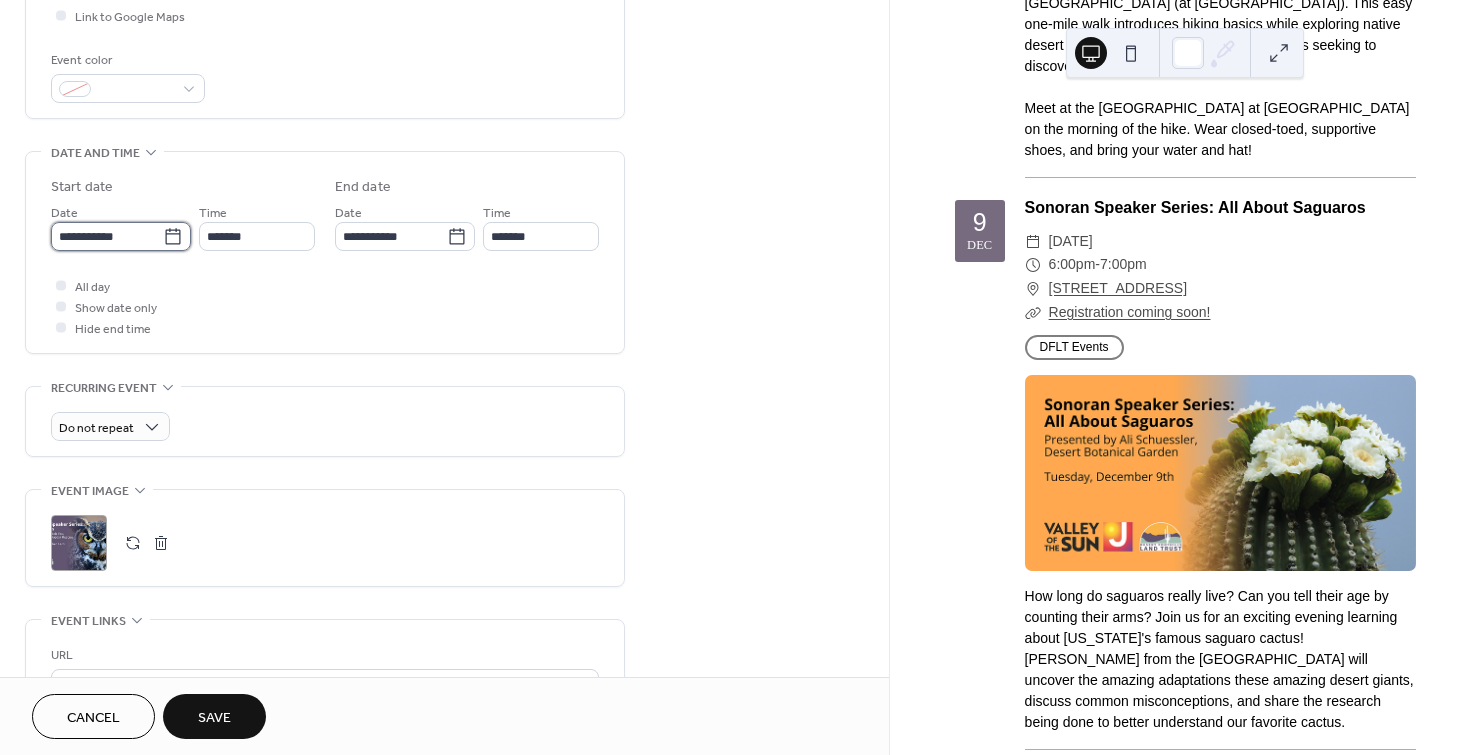 click on "**********" at bounding box center [107, 236] 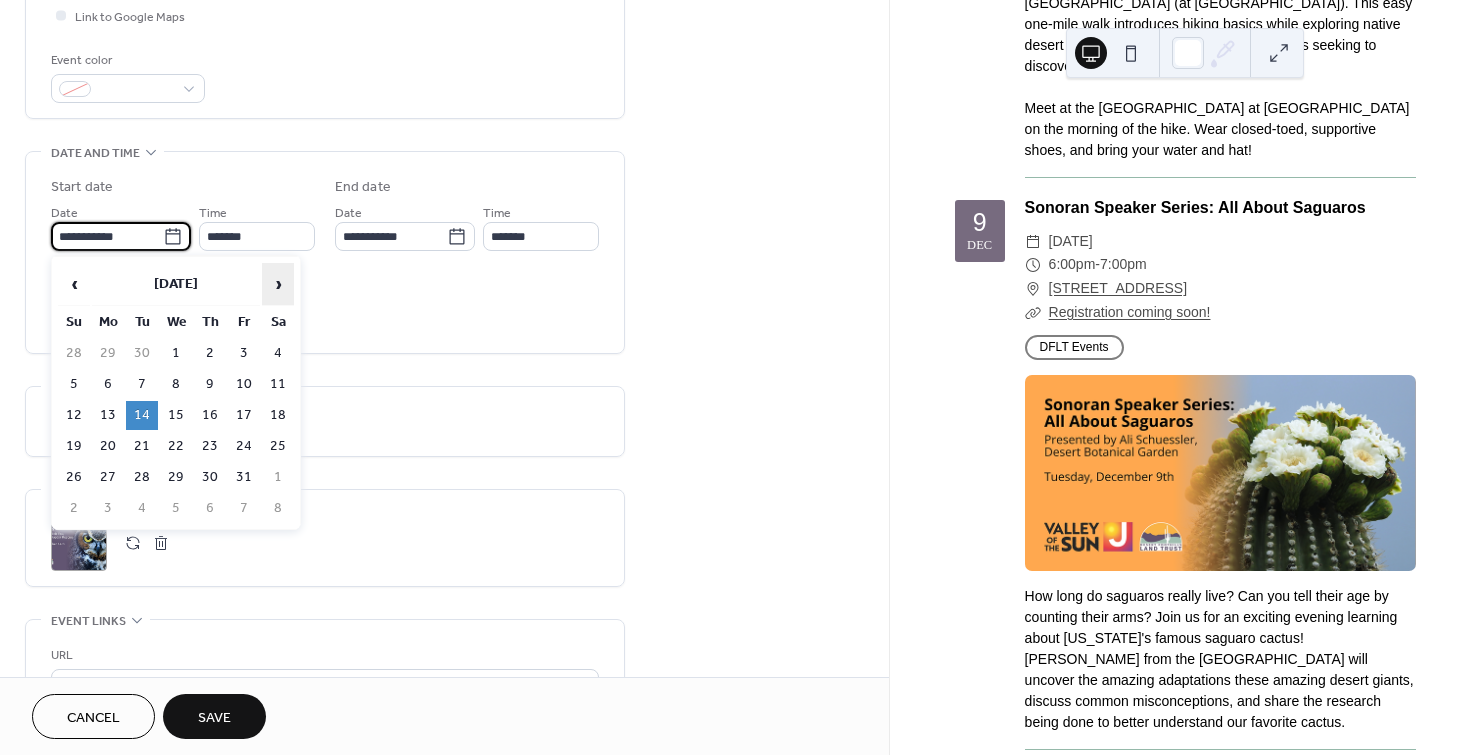 click on "›" at bounding box center [278, 284] 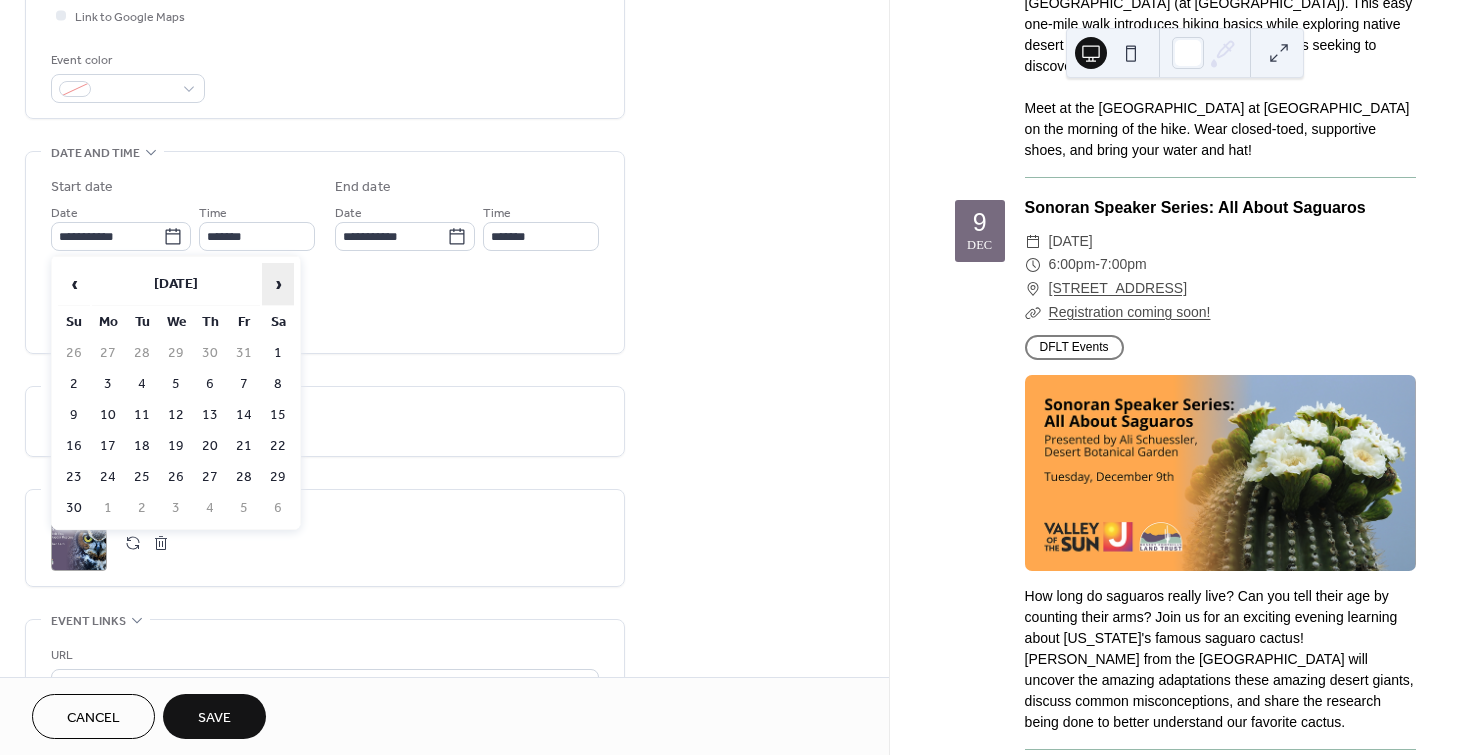 click on "›" at bounding box center (278, 284) 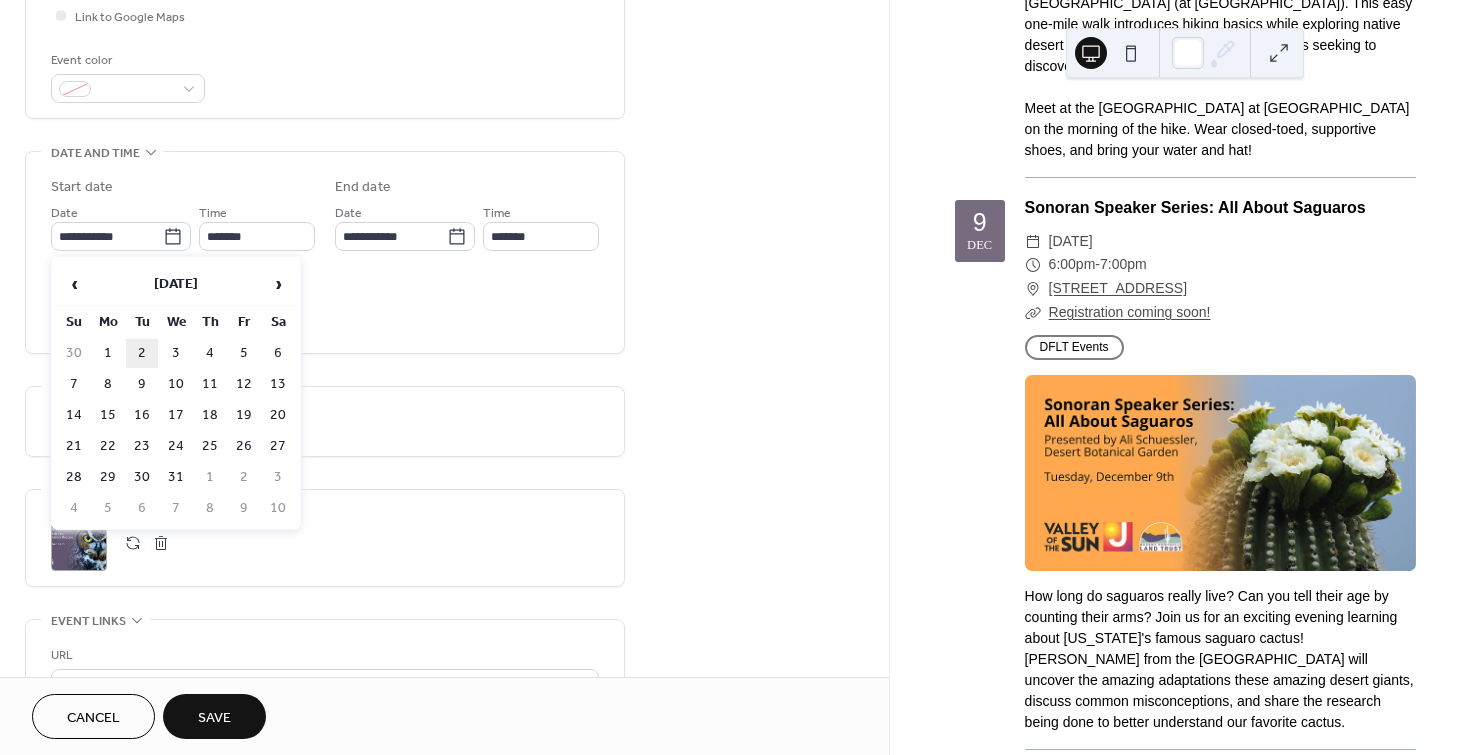 click on "2" at bounding box center (142, 353) 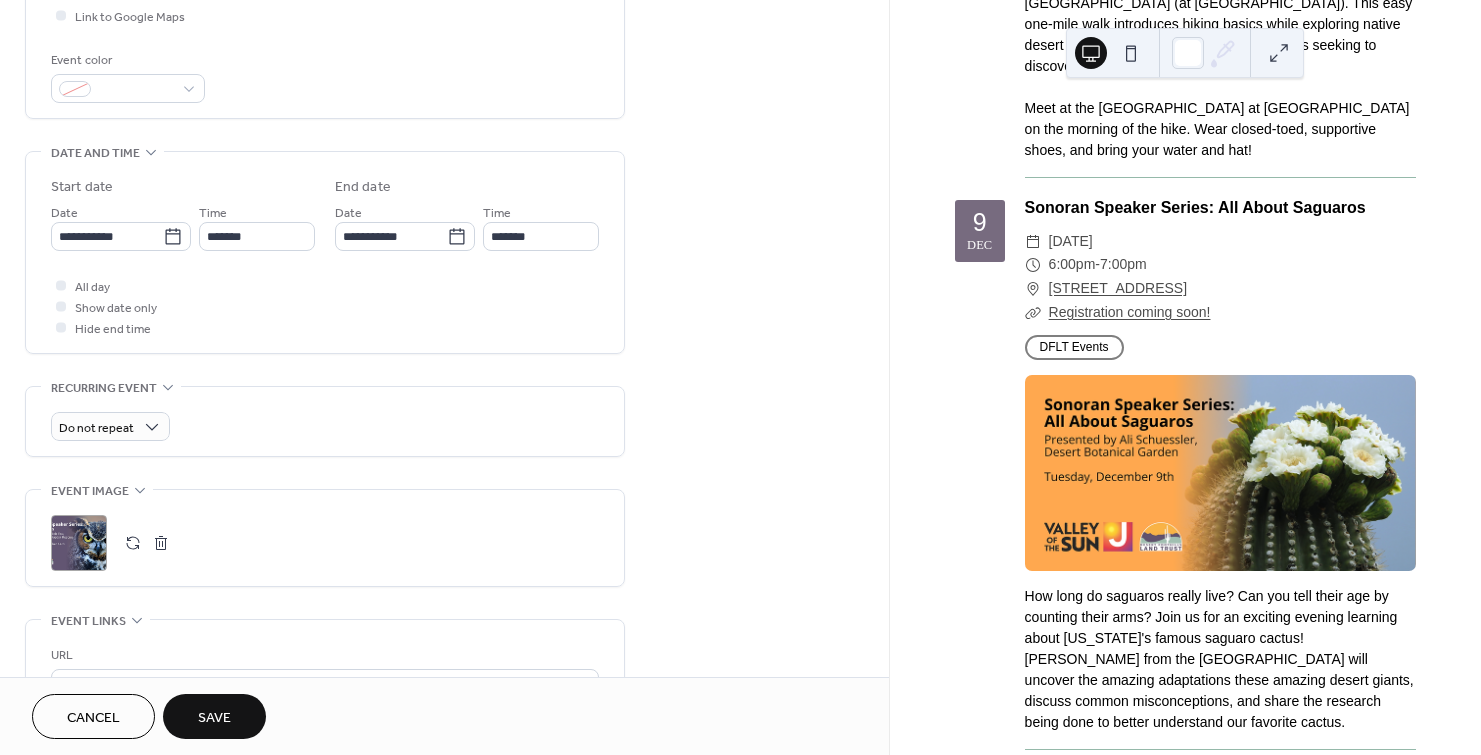 click on "**********" at bounding box center [444, 395] 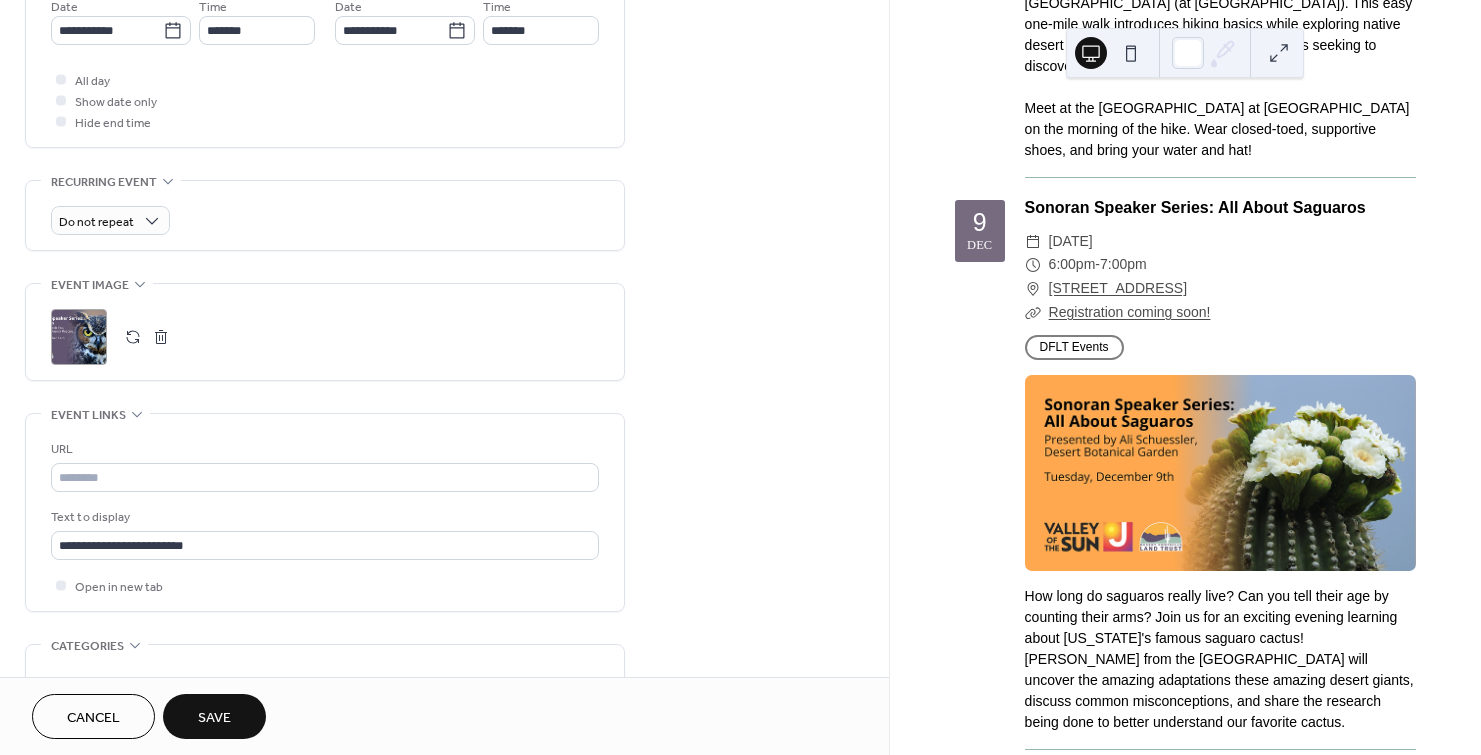 scroll, scrollTop: 800, scrollLeft: 0, axis: vertical 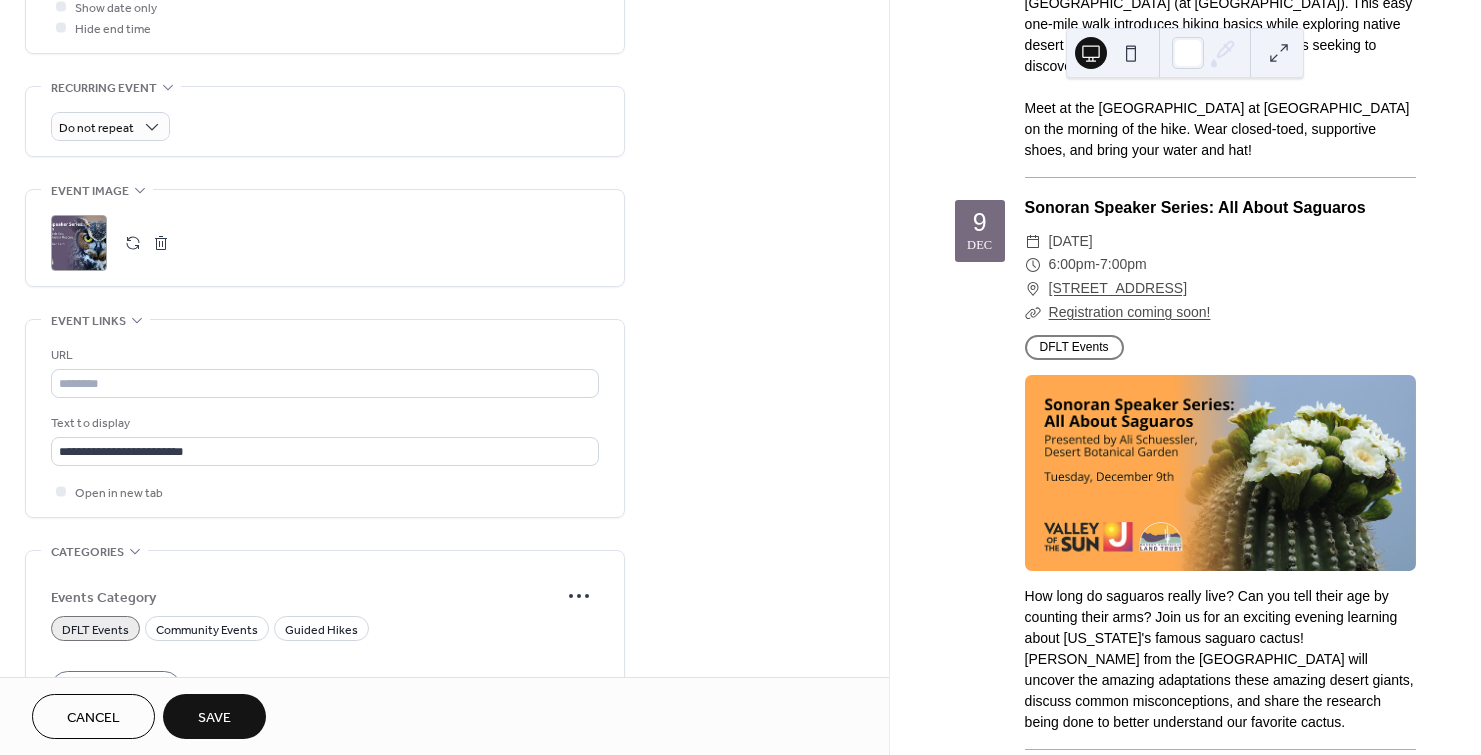 click at bounding box center (133, 243) 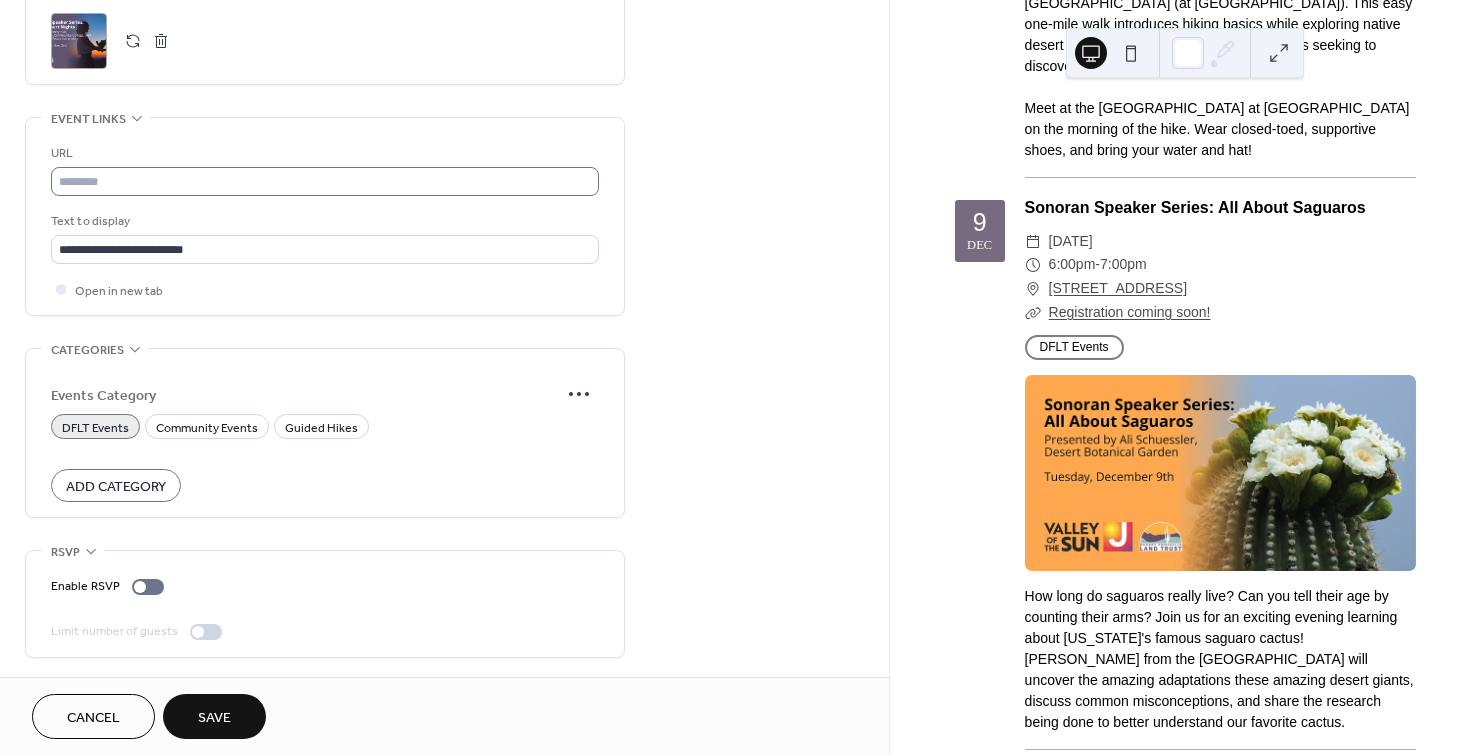 scroll, scrollTop: 1003, scrollLeft: 0, axis: vertical 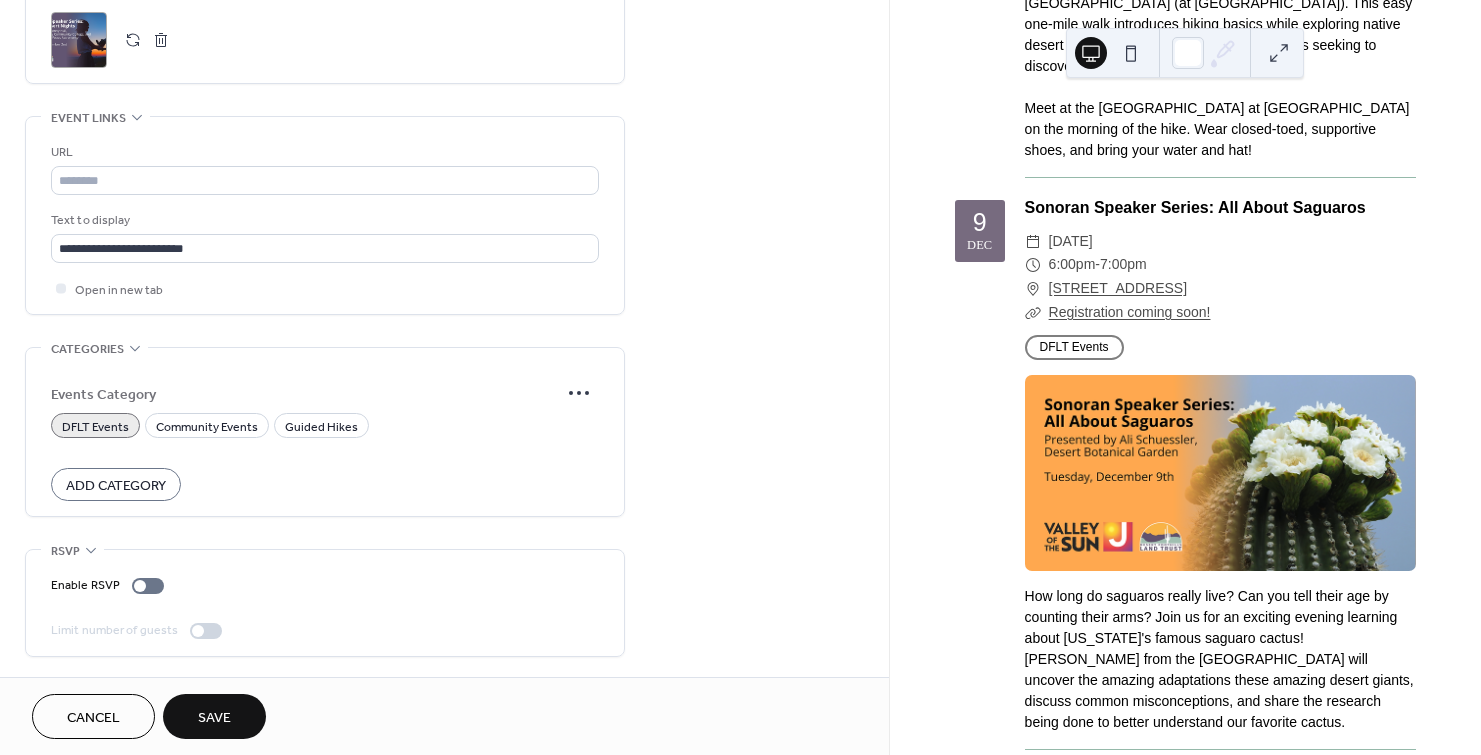 click on "Save" at bounding box center (214, 718) 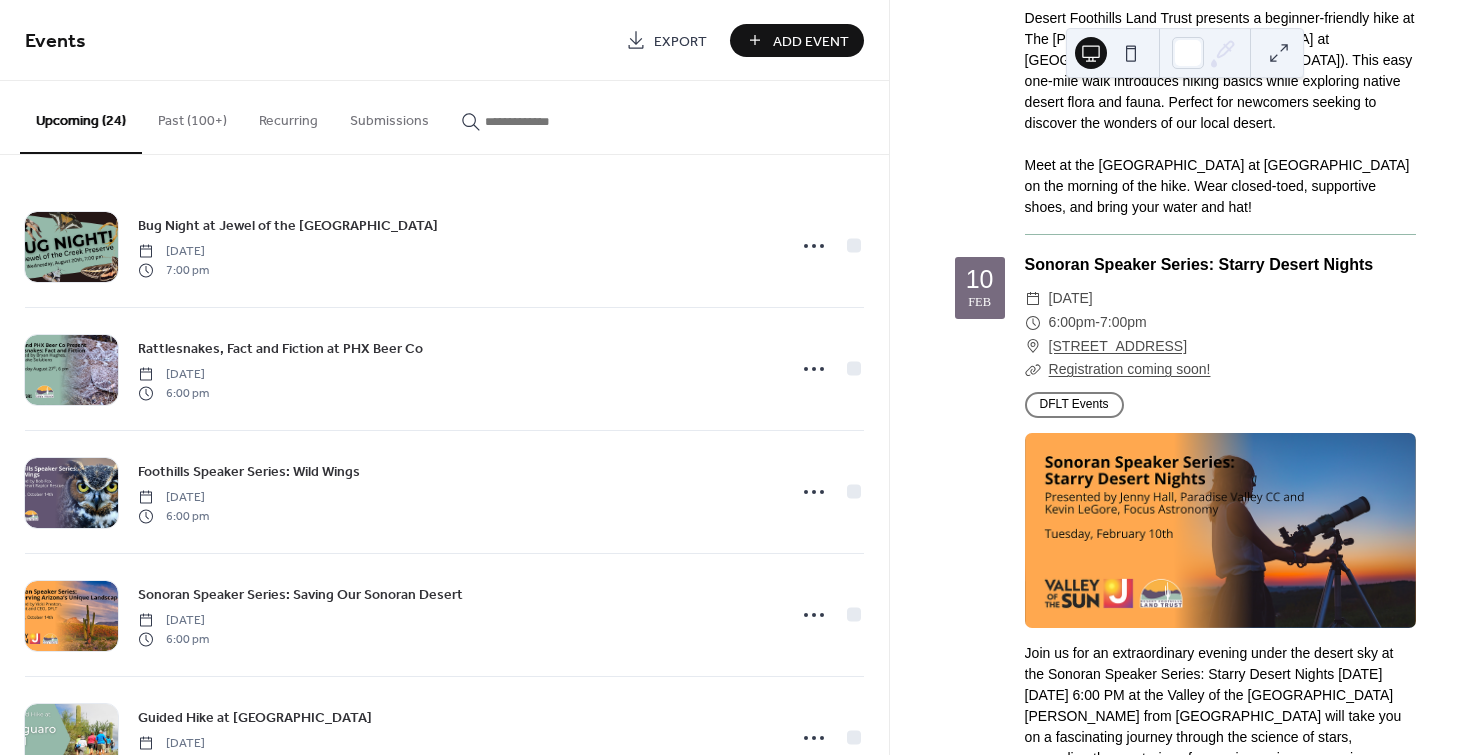 scroll, scrollTop: 11700, scrollLeft: 0, axis: vertical 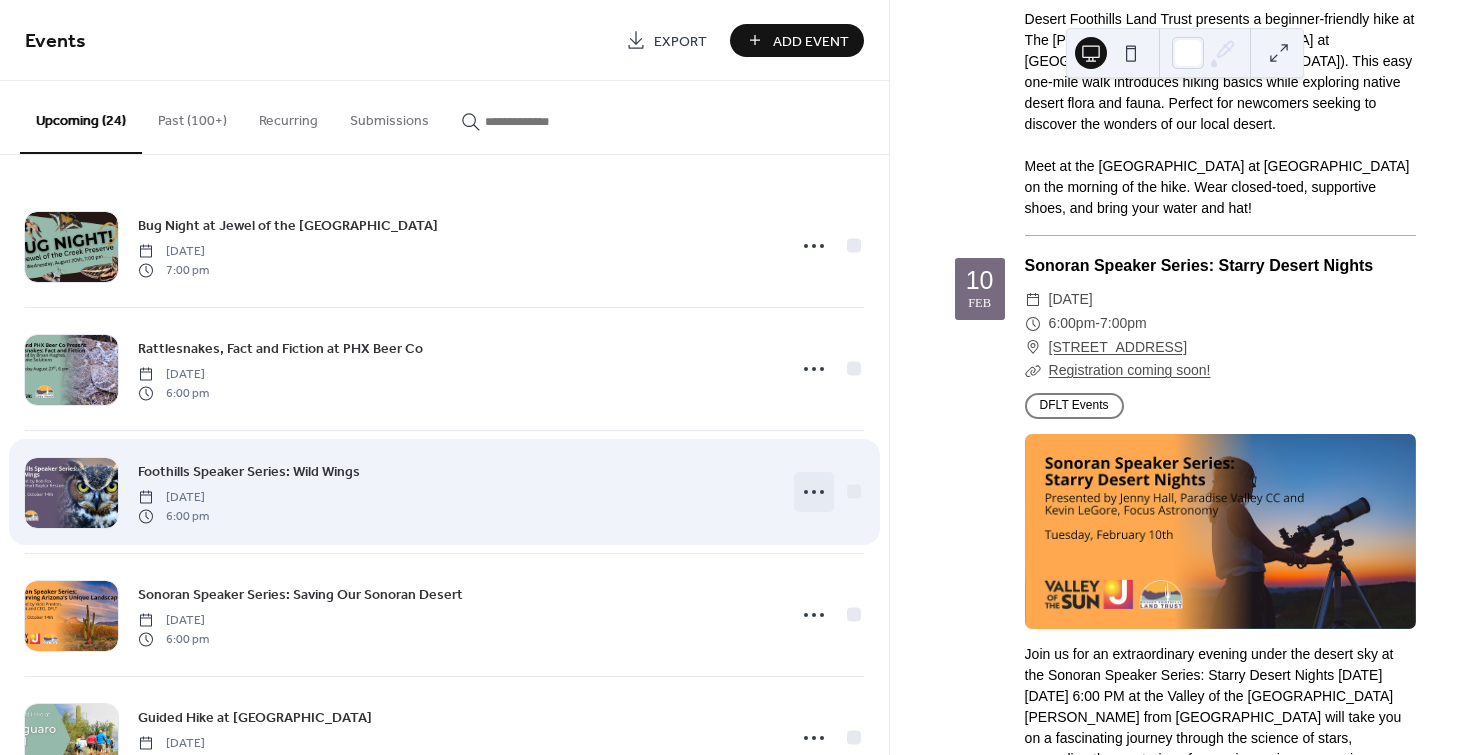 click 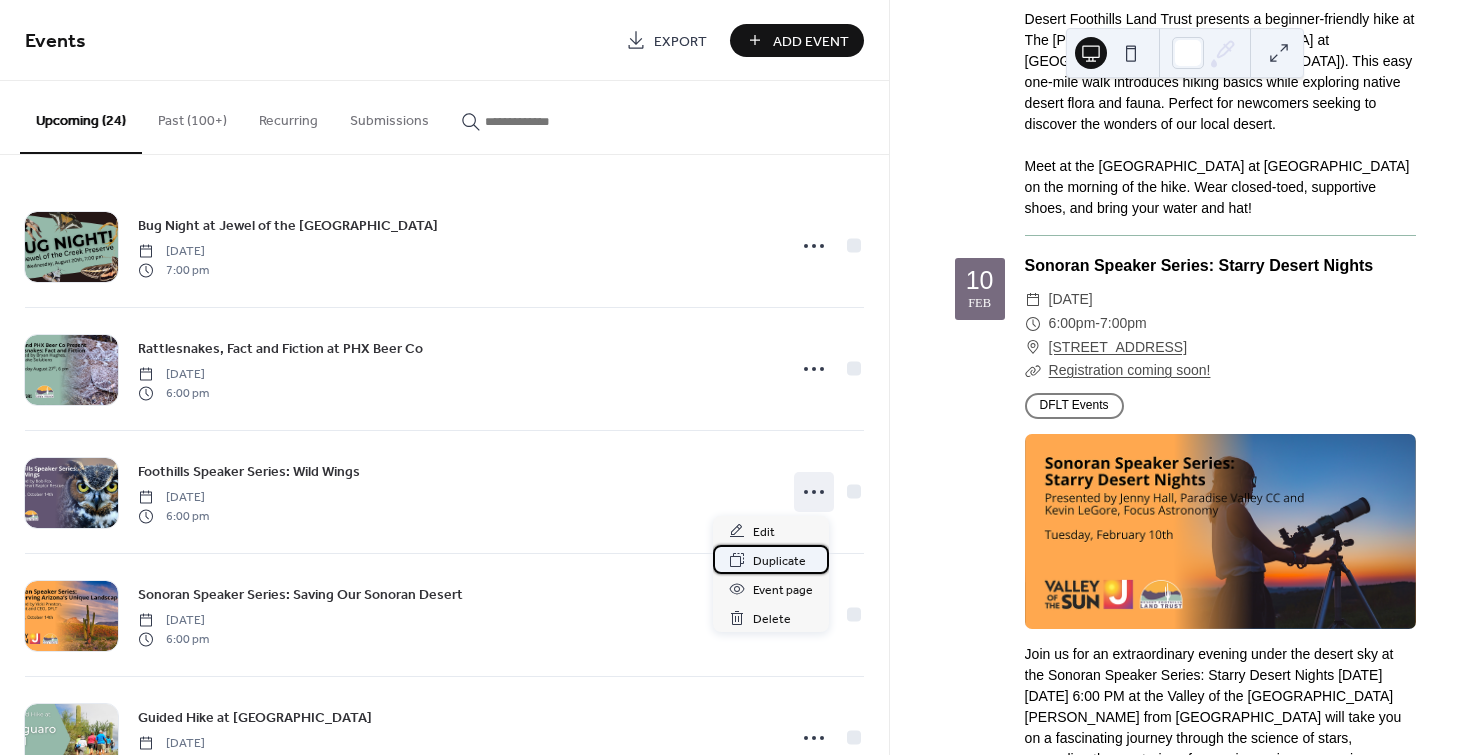 click on "Duplicate" at bounding box center (779, 561) 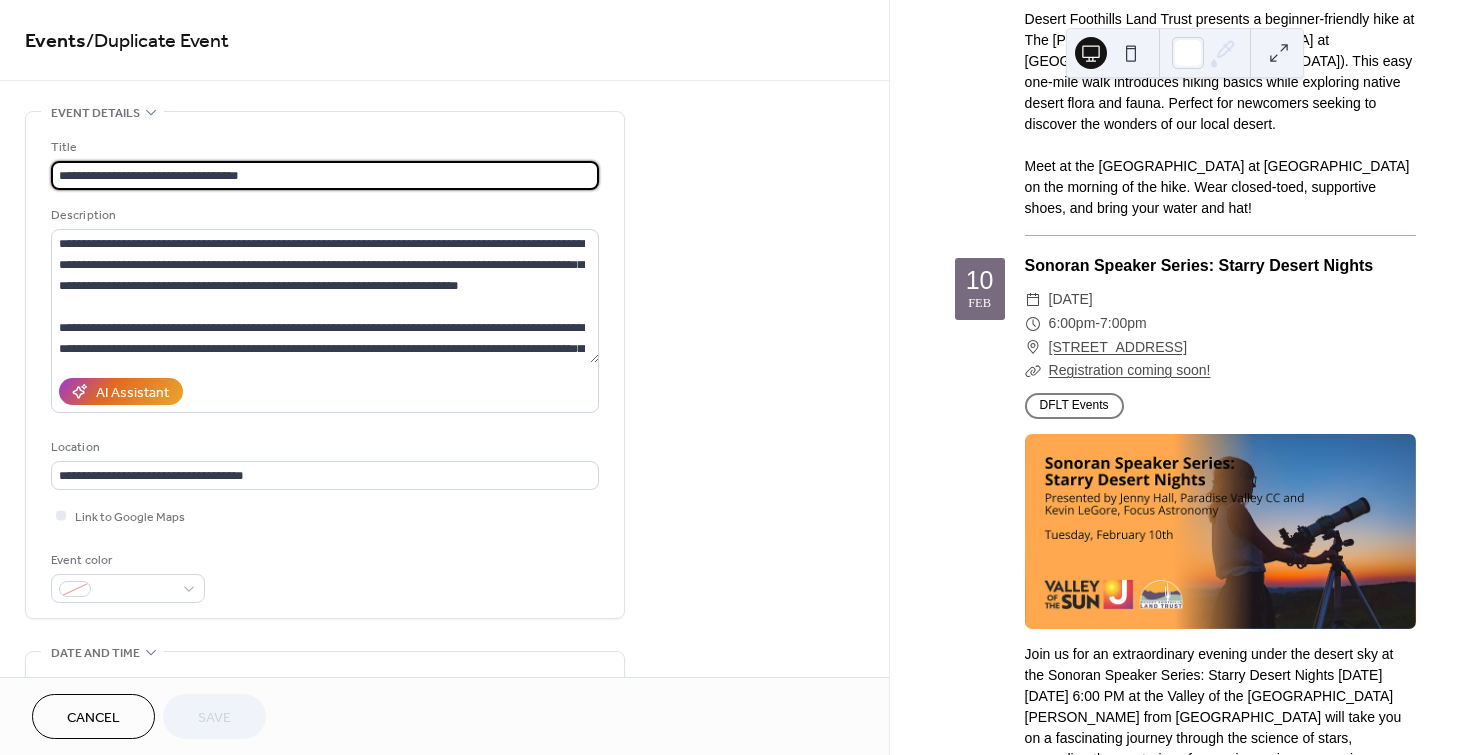 drag, startPoint x: 190, startPoint y: 174, endPoint x: 369, endPoint y: 174, distance: 179 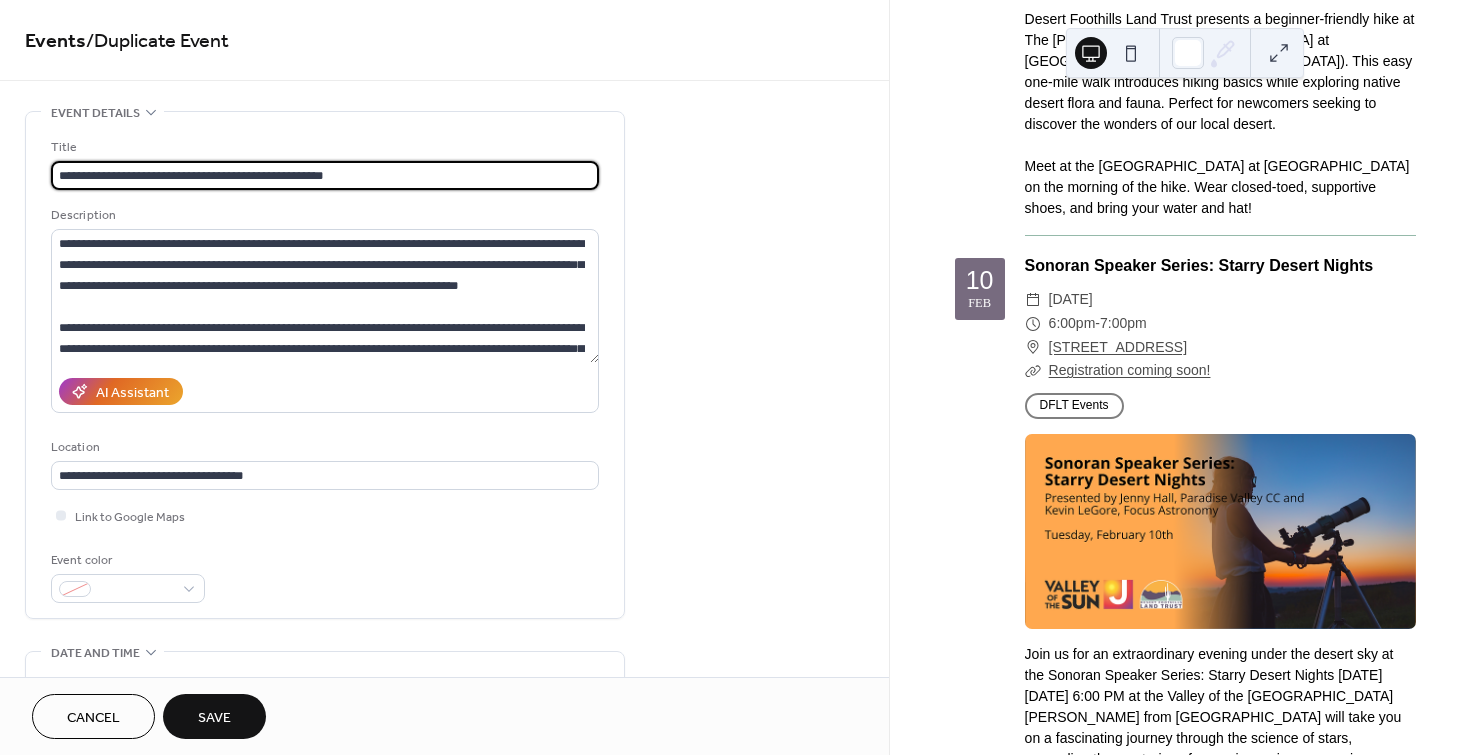 type on "**********" 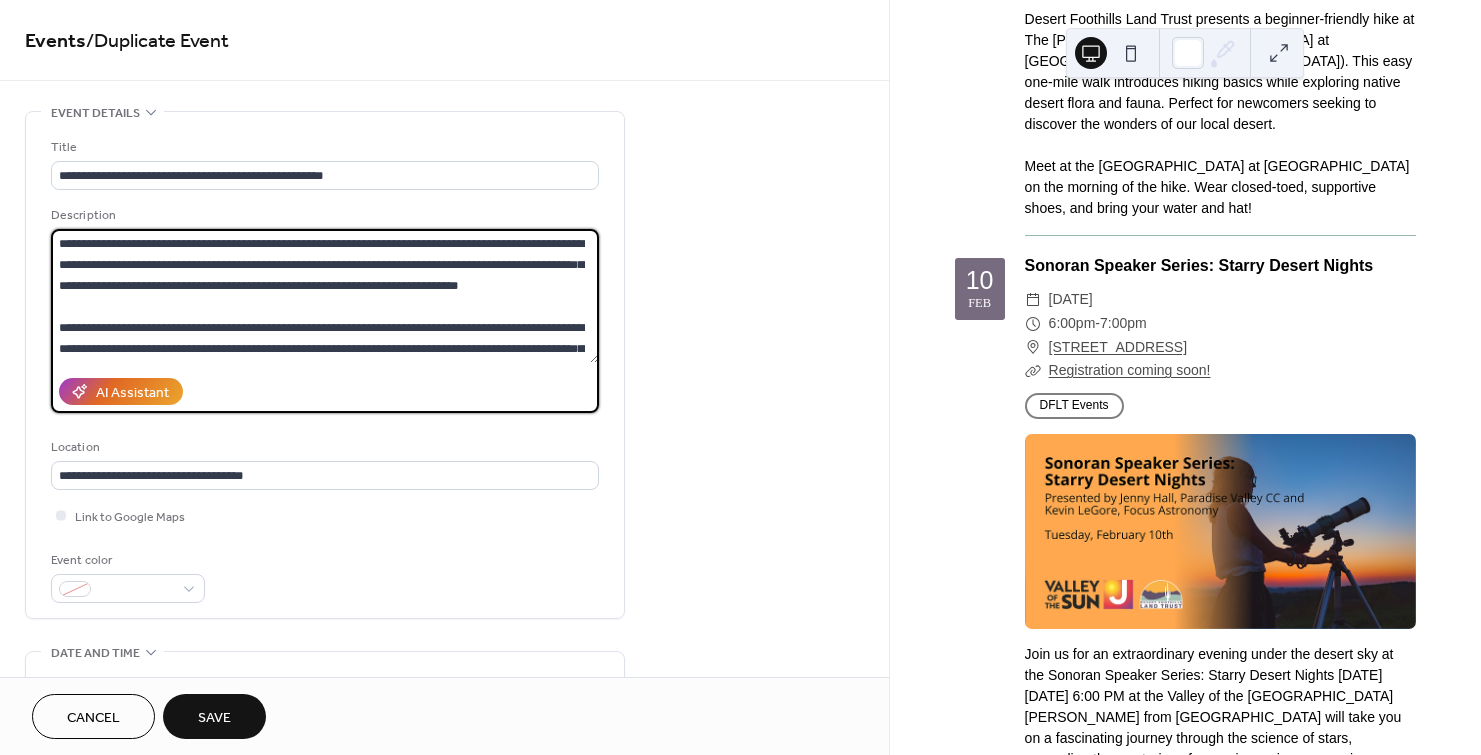 drag, startPoint x: 549, startPoint y: 275, endPoint x: -9, endPoint y: 205, distance: 562.37354 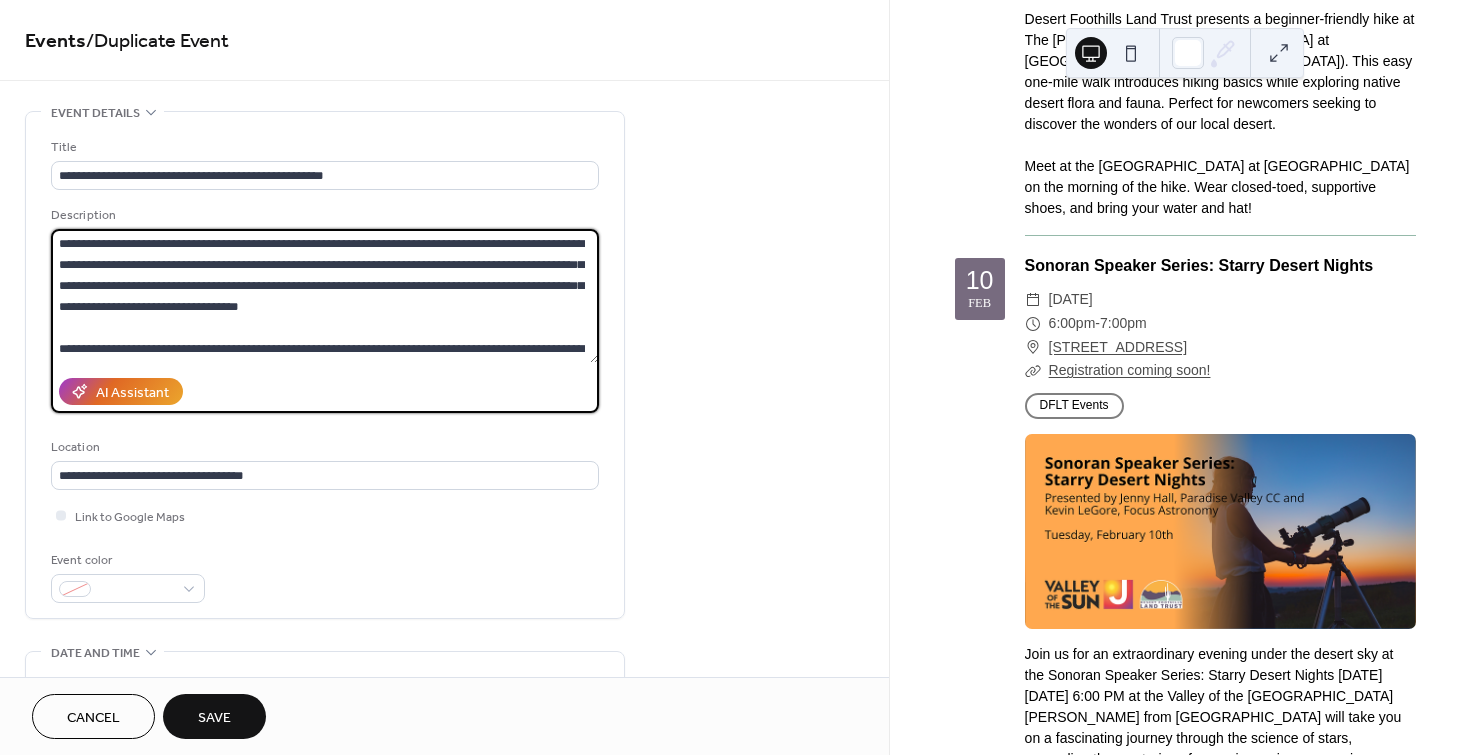 type on "**********" 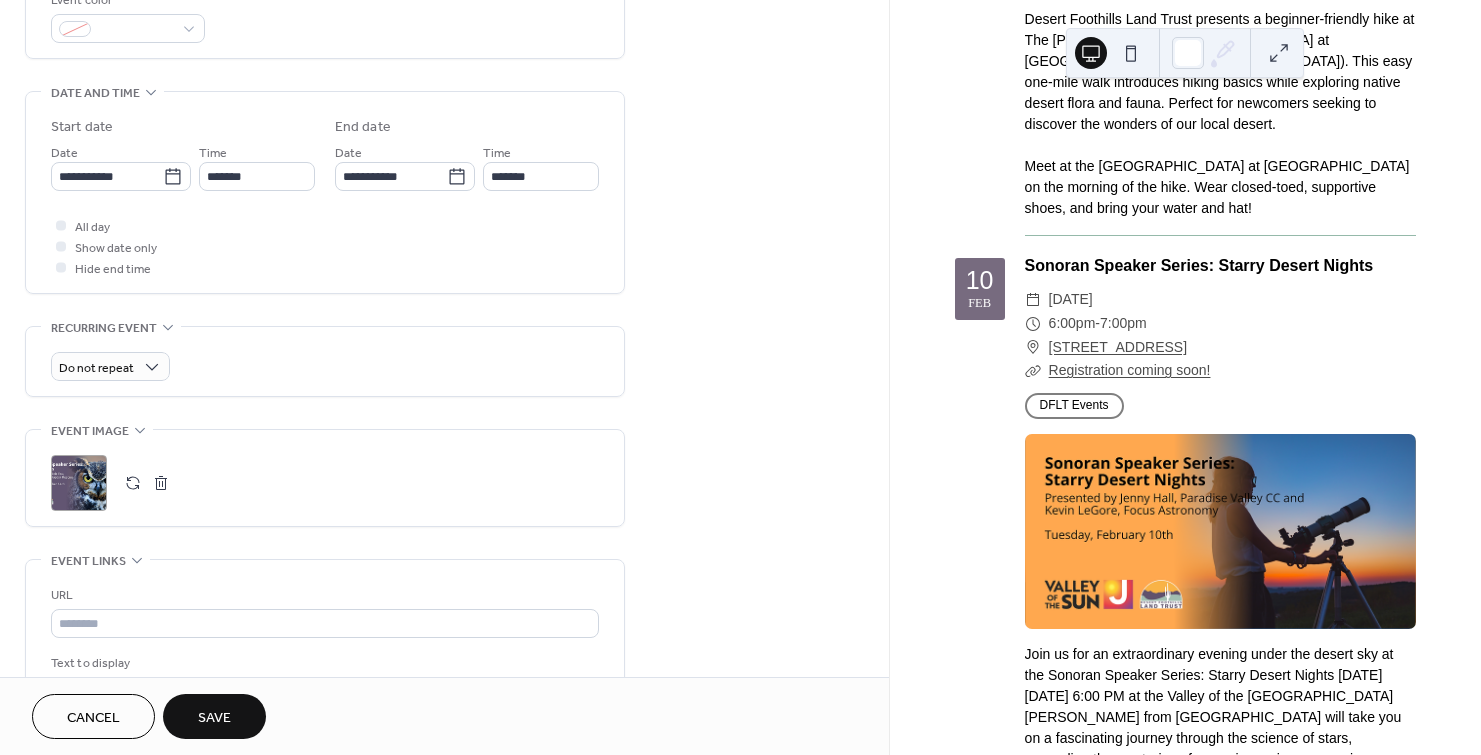 scroll, scrollTop: 600, scrollLeft: 0, axis: vertical 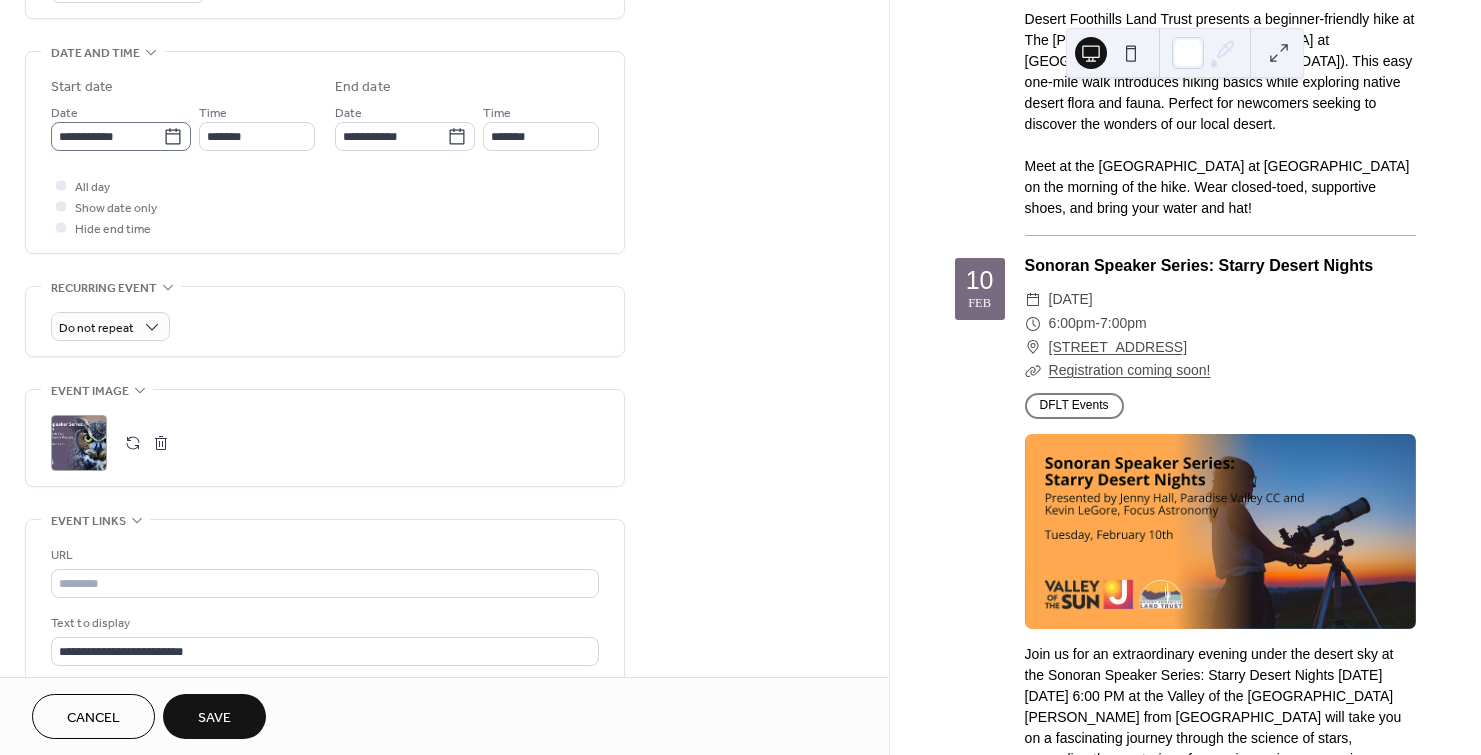 click 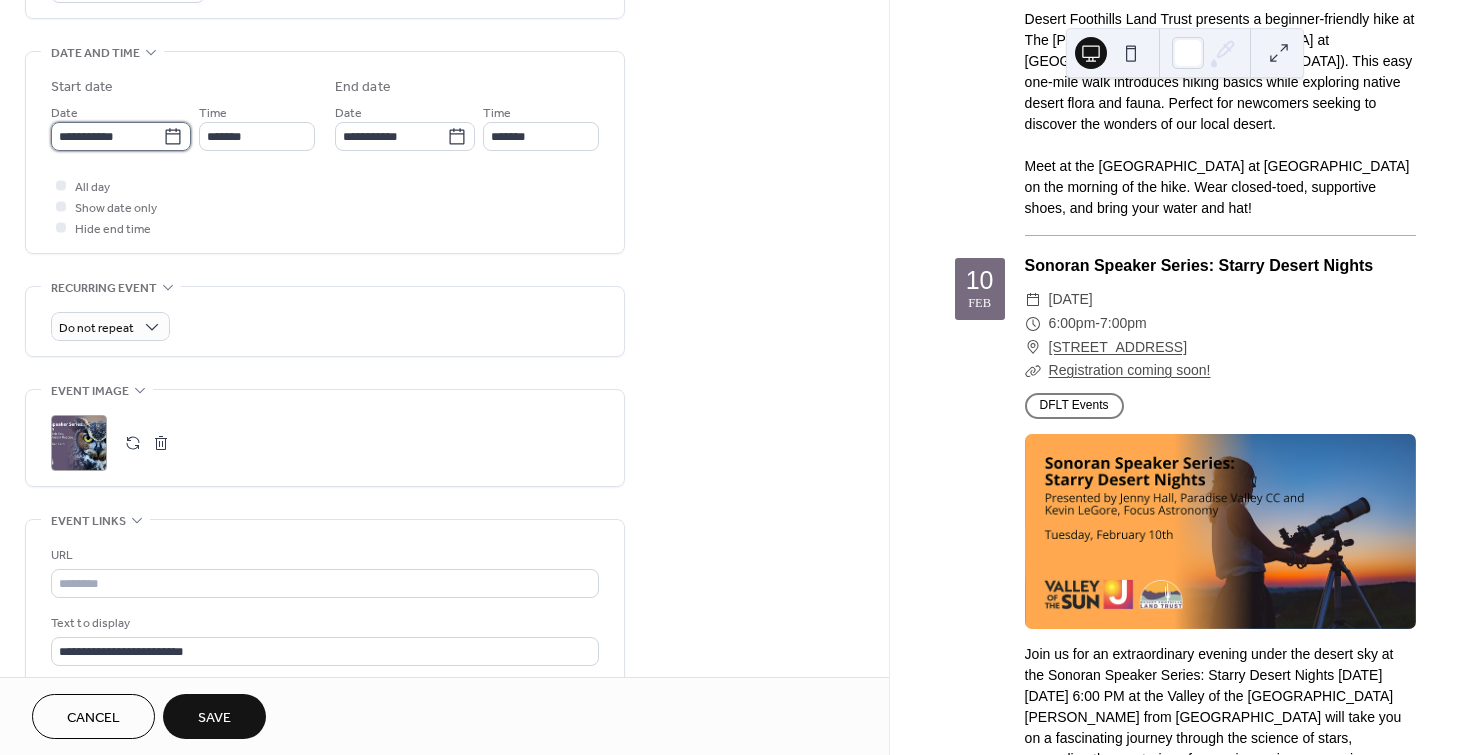 click on "**********" at bounding box center (107, 136) 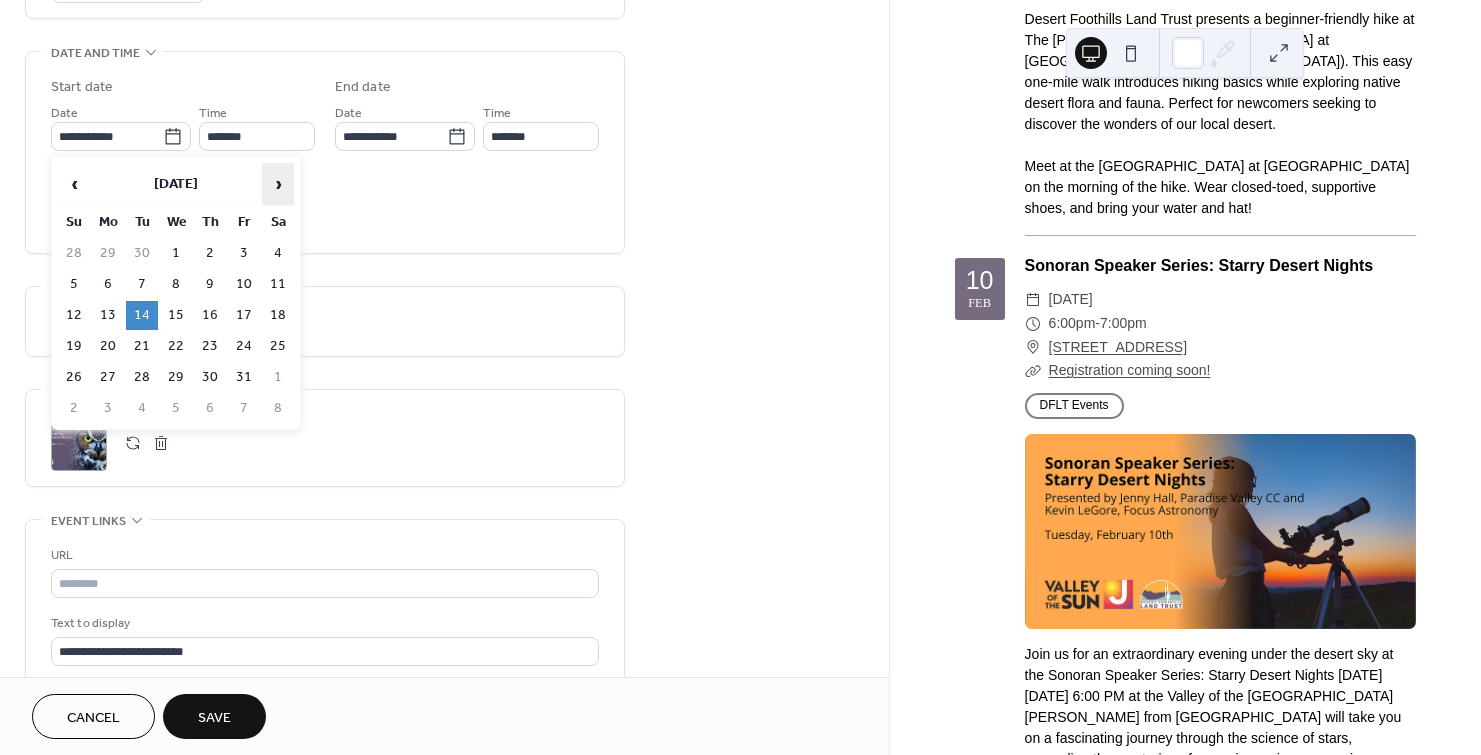 click on "›" at bounding box center (278, 184) 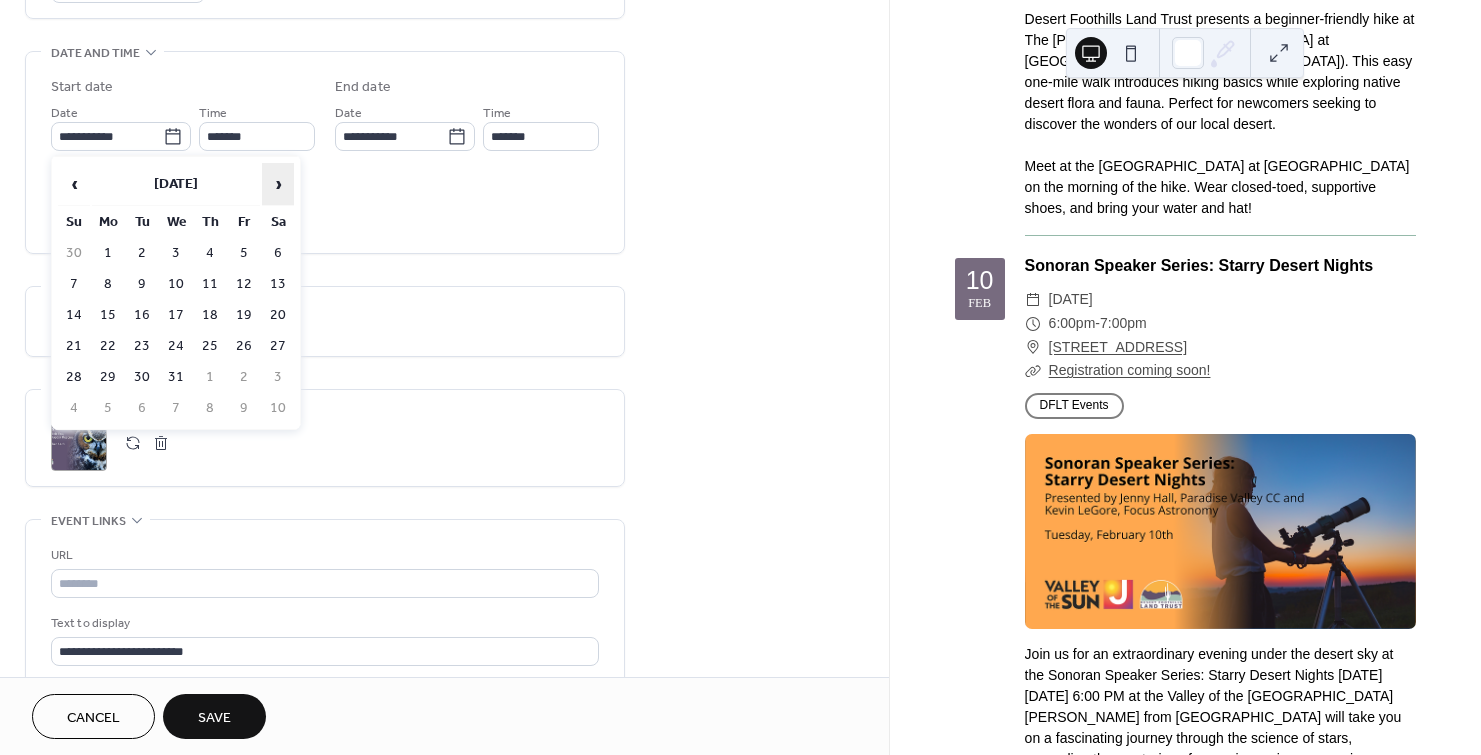 click on "›" at bounding box center (278, 184) 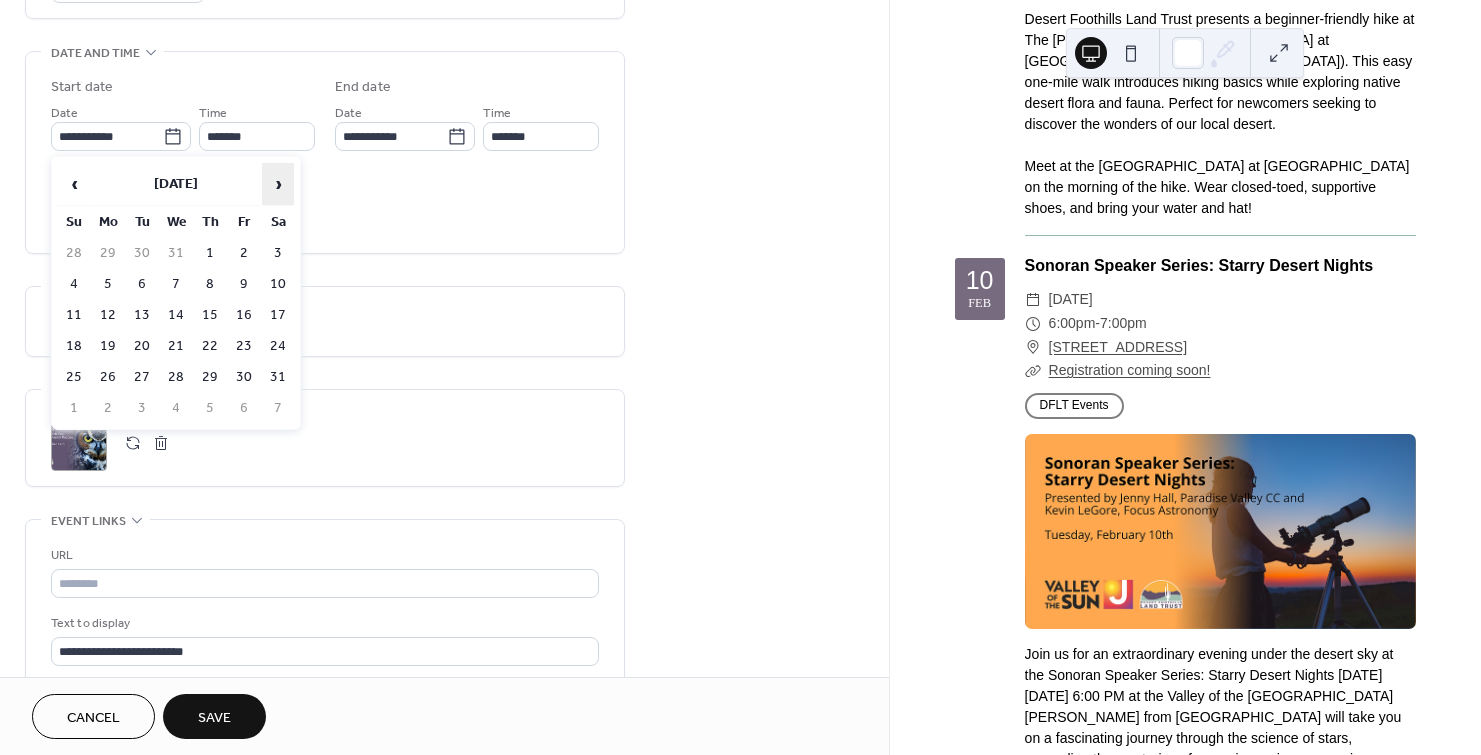 click on "›" at bounding box center [278, 184] 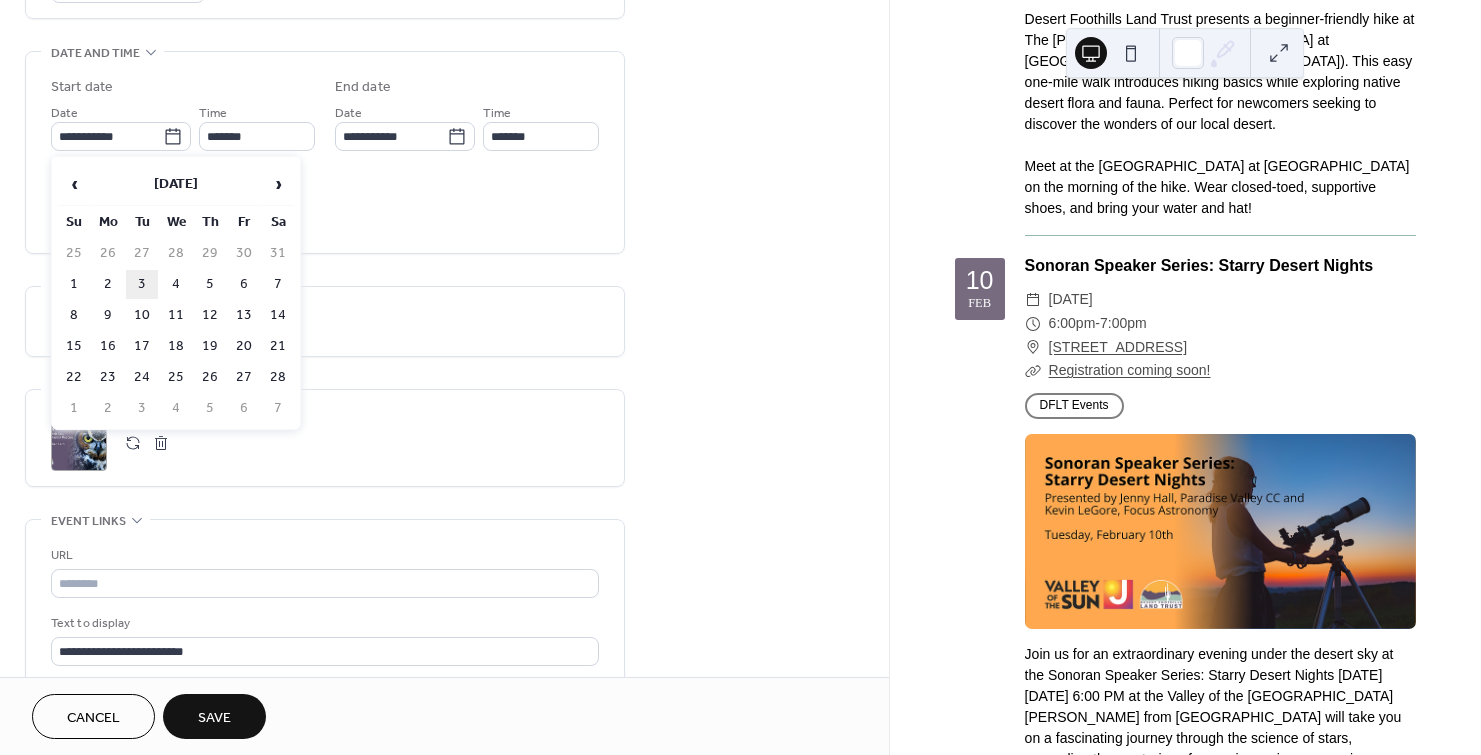 click on "3" at bounding box center [142, 284] 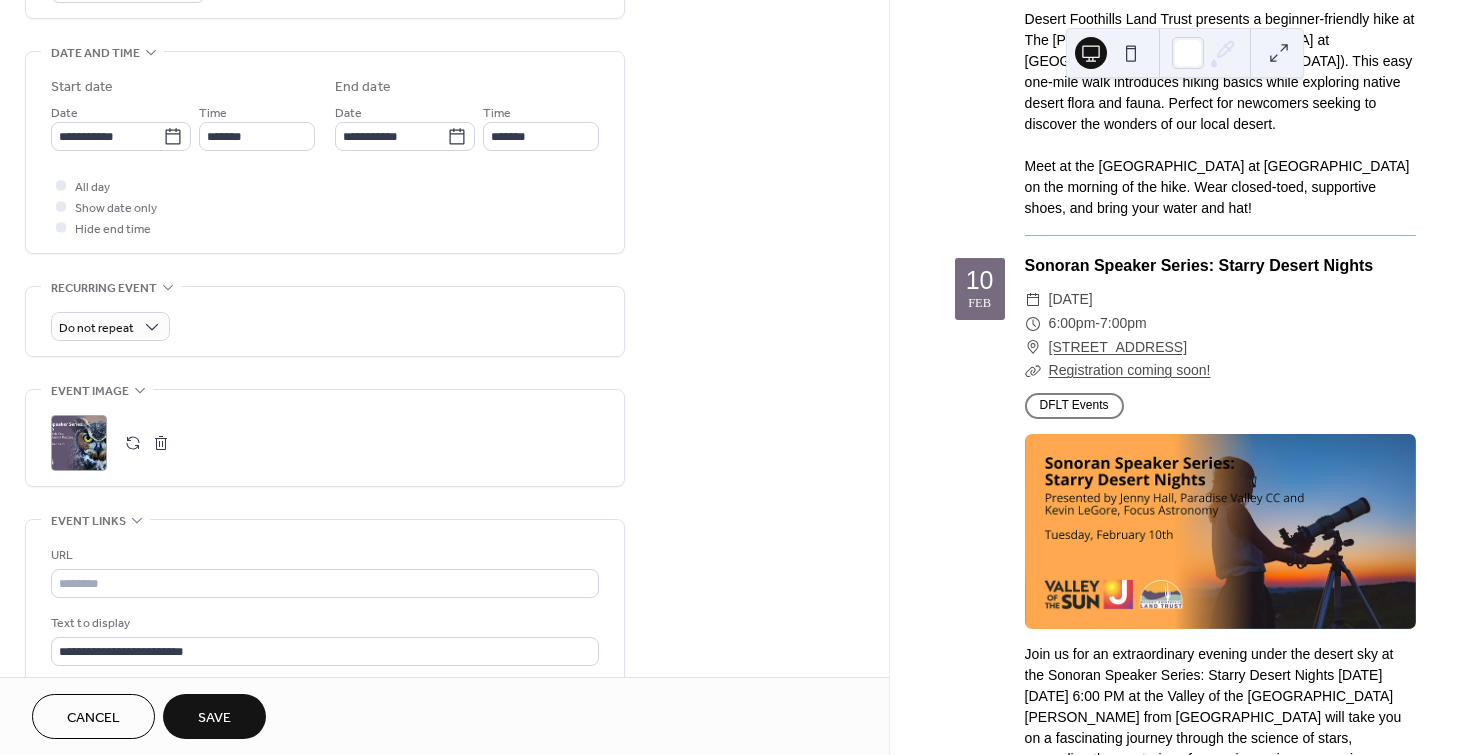 click on "All day Show date only Hide end time" at bounding box center [325, 206] 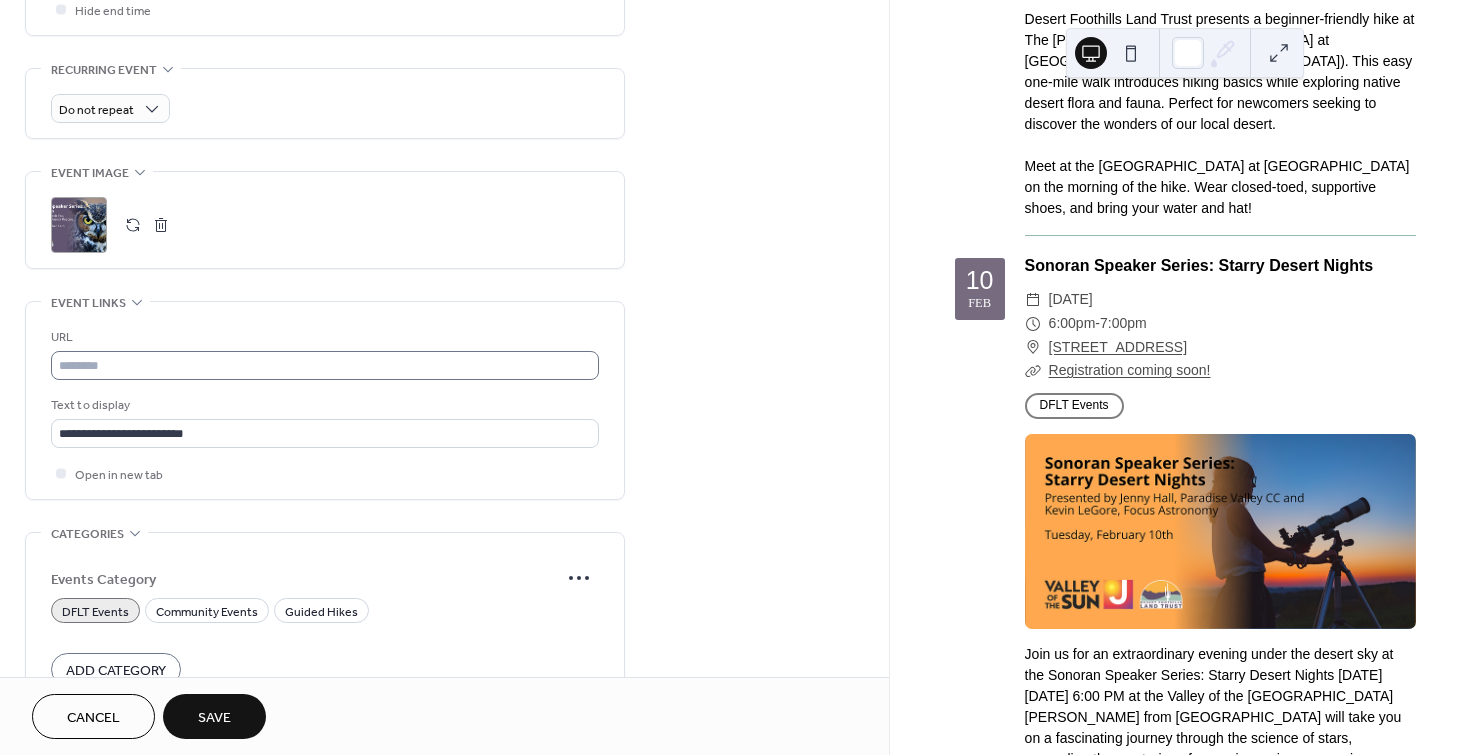 scroll, scrollTop: 900, scrollLeft: 0, axis: vertical 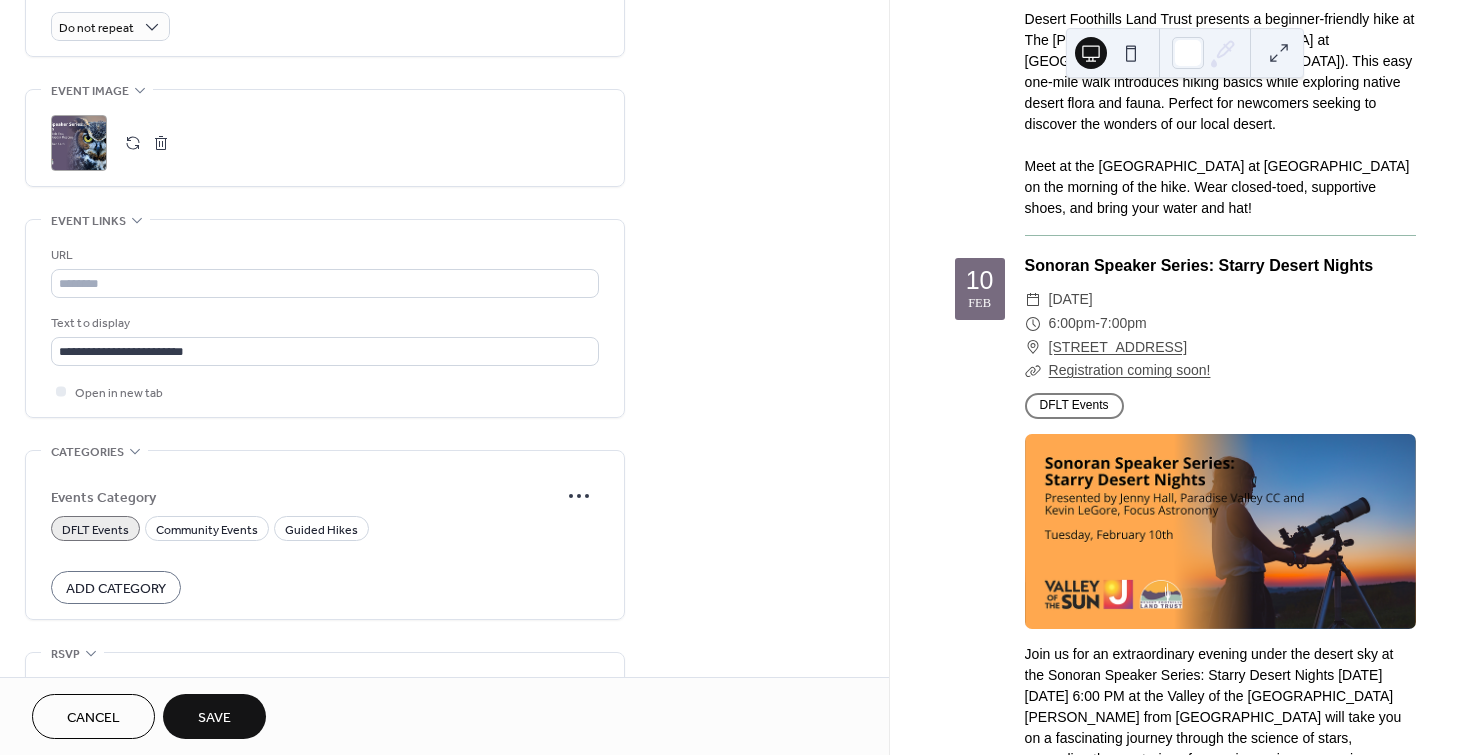 click at bounding box center (133, 143) 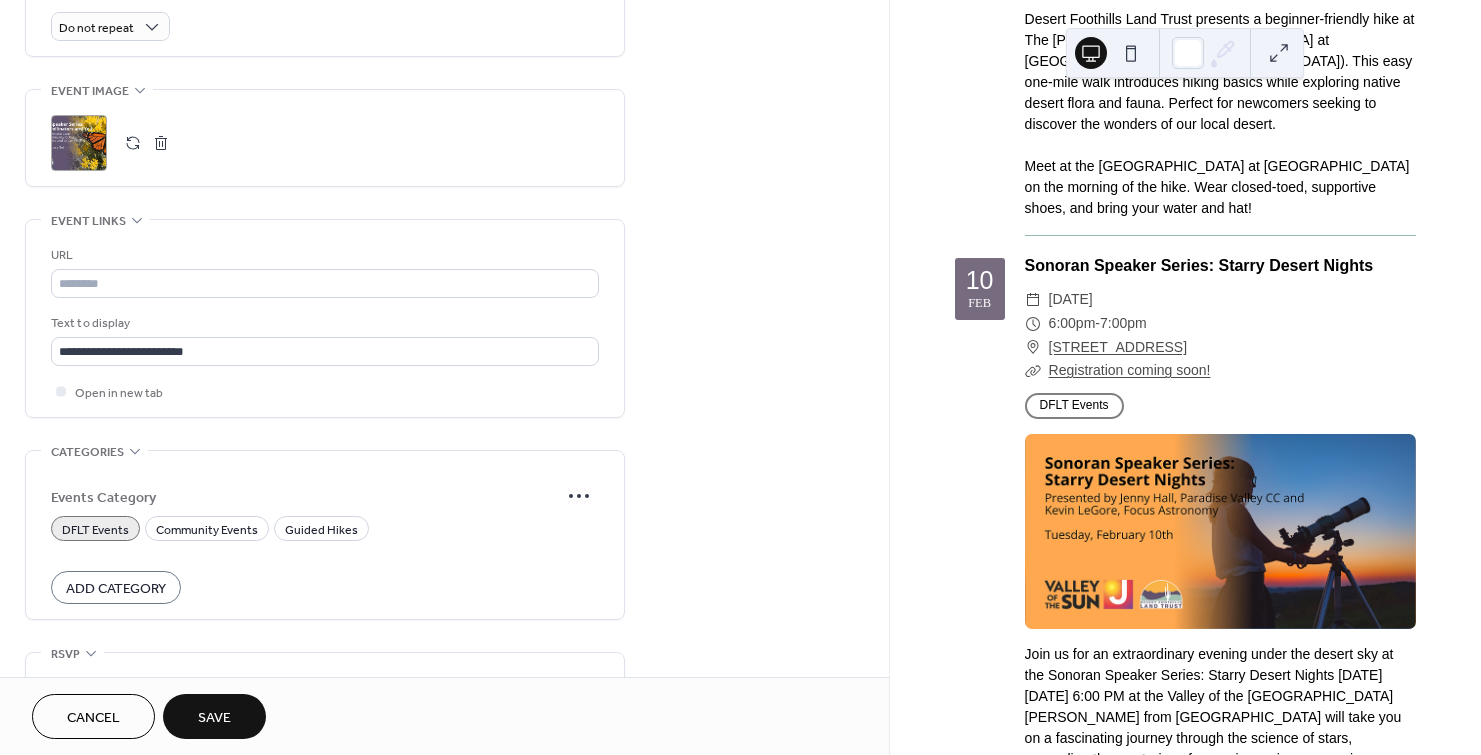 click on "Save" at bounding box center [214, 718] 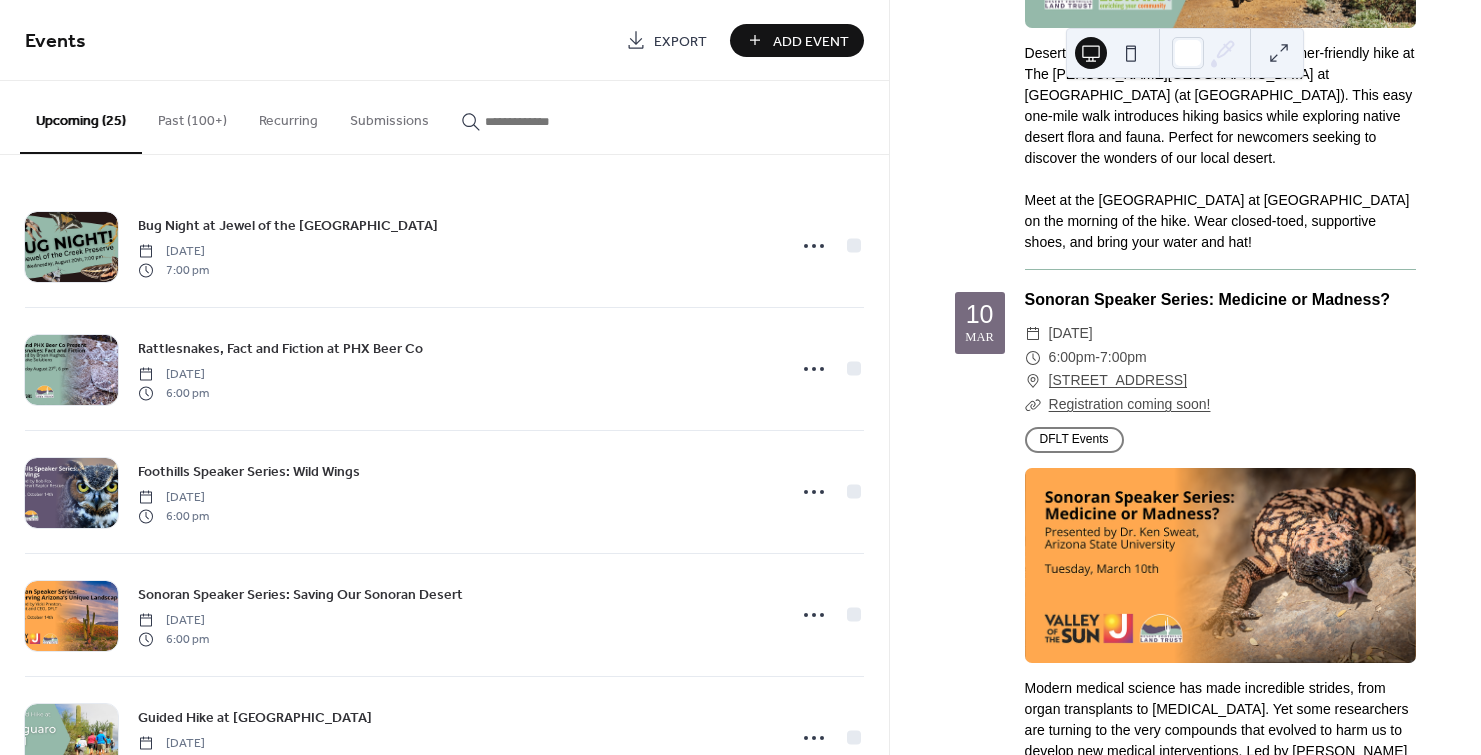 scroll, scrollTop: 14400, scrollLeft: 0, axis: vertical 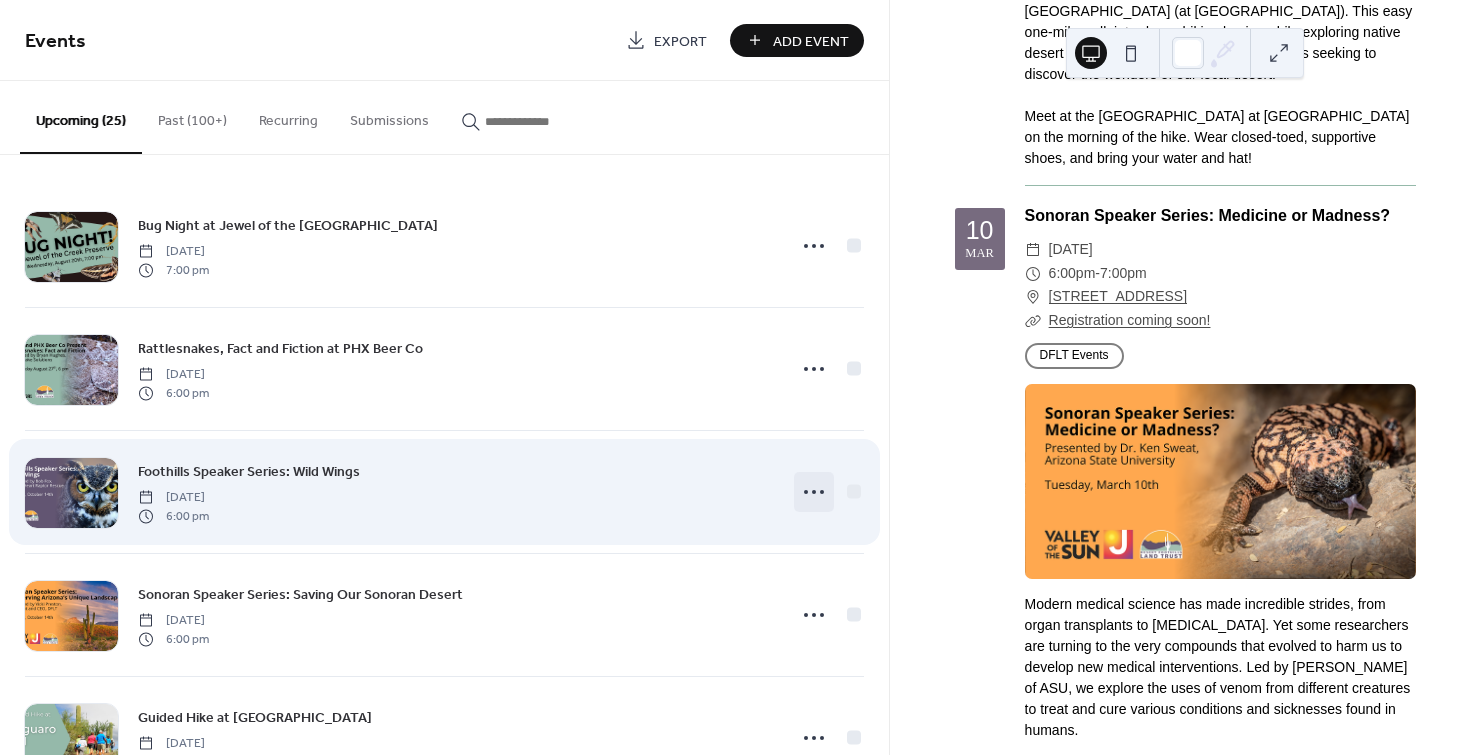 click 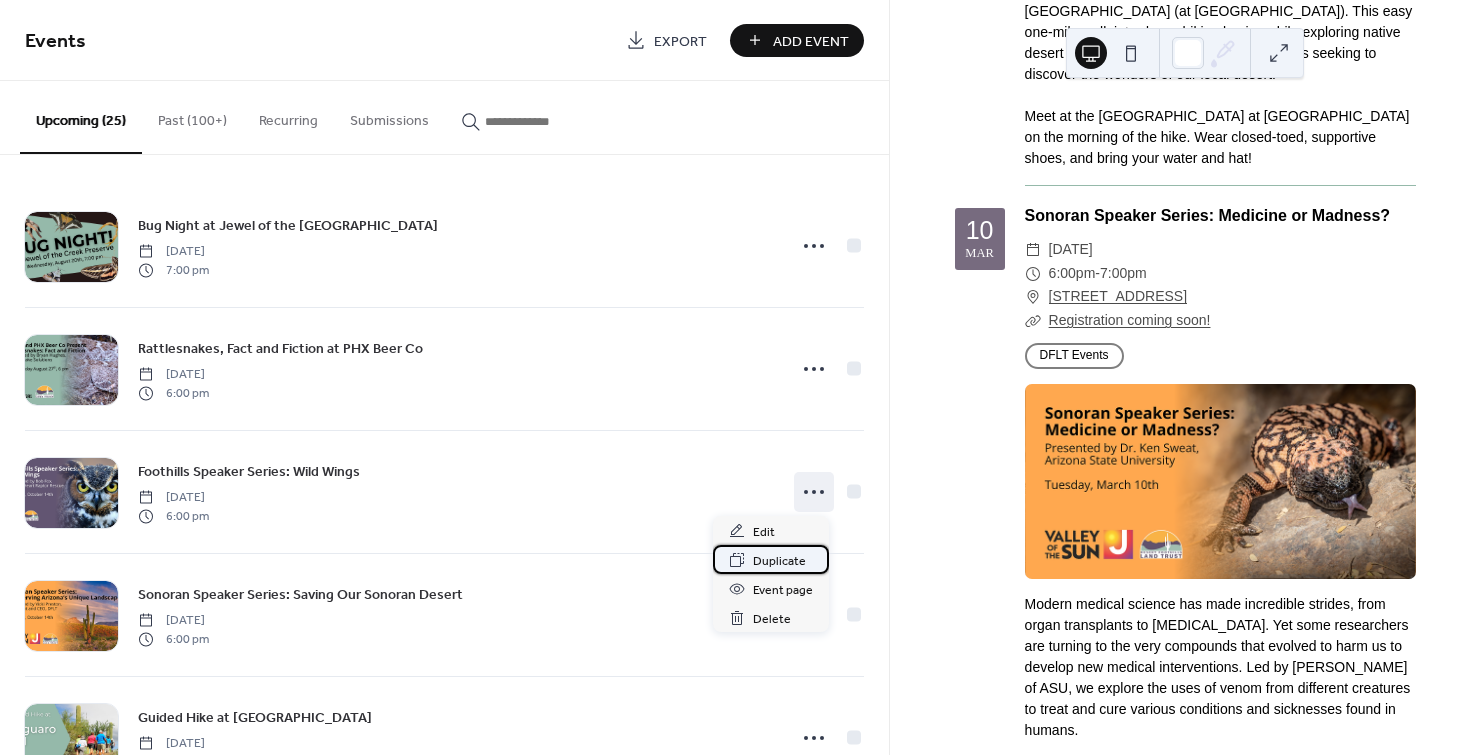 click on "Duplicate" at bounding box center [779, 561] 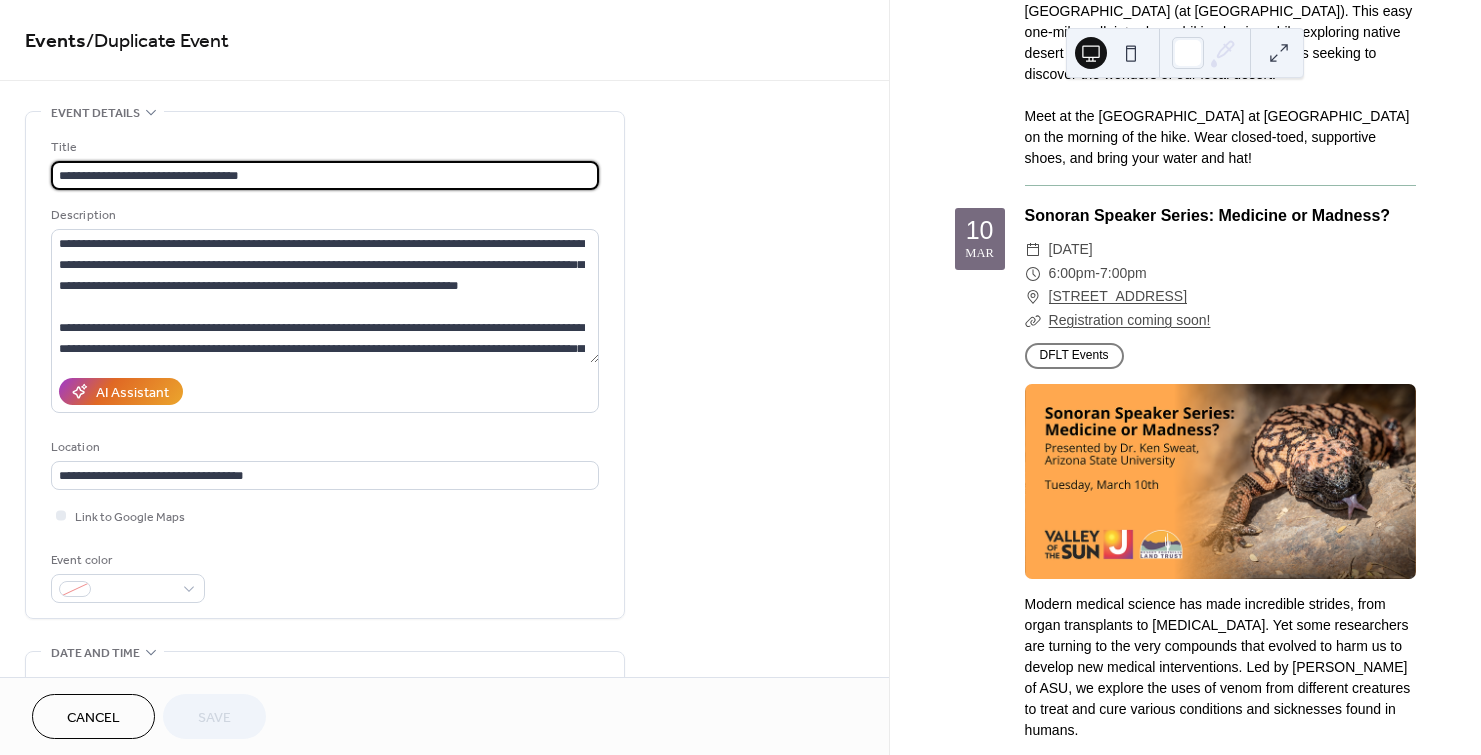 drag, startPoint x: 190, startPoint y: 170, endPoint x: 357, endPoint y: 171, distance: 167.00299 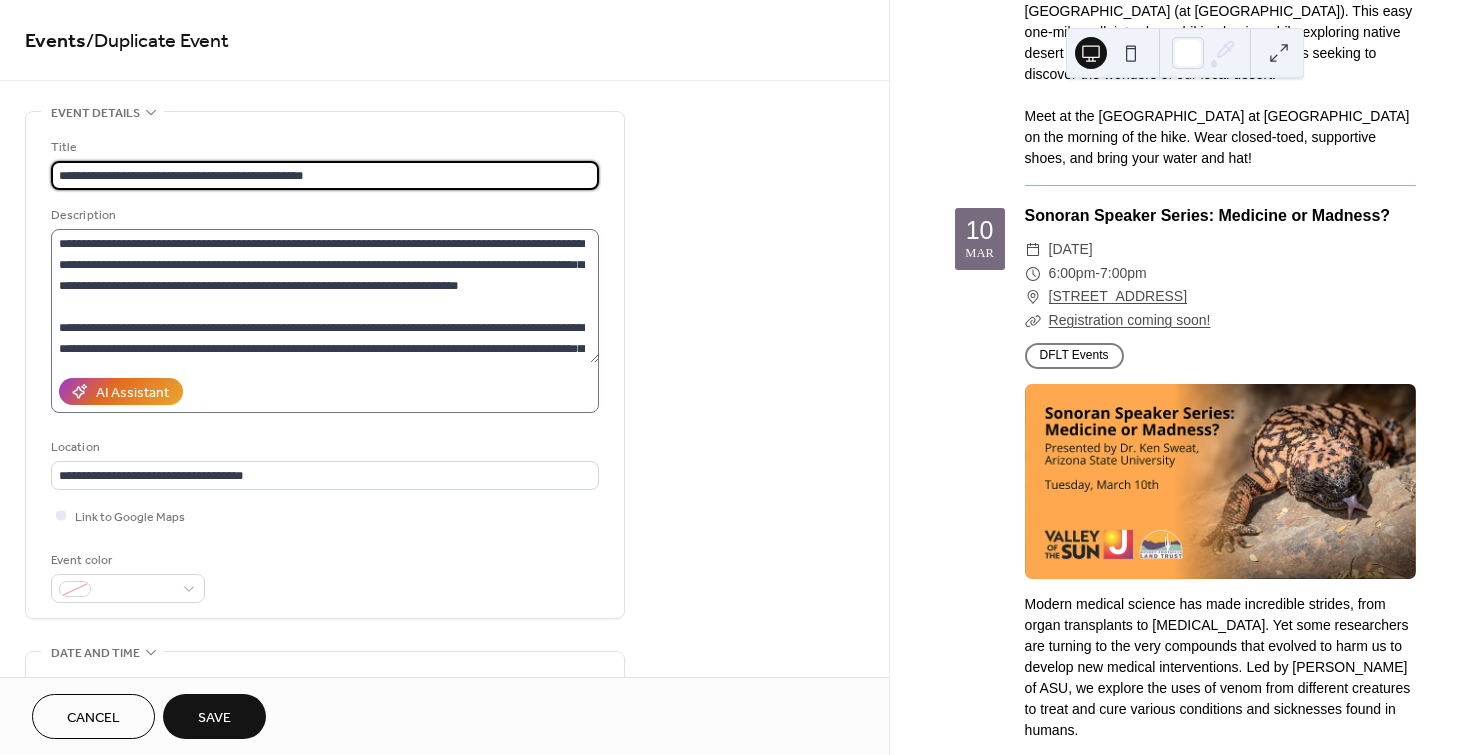 type on "**********" 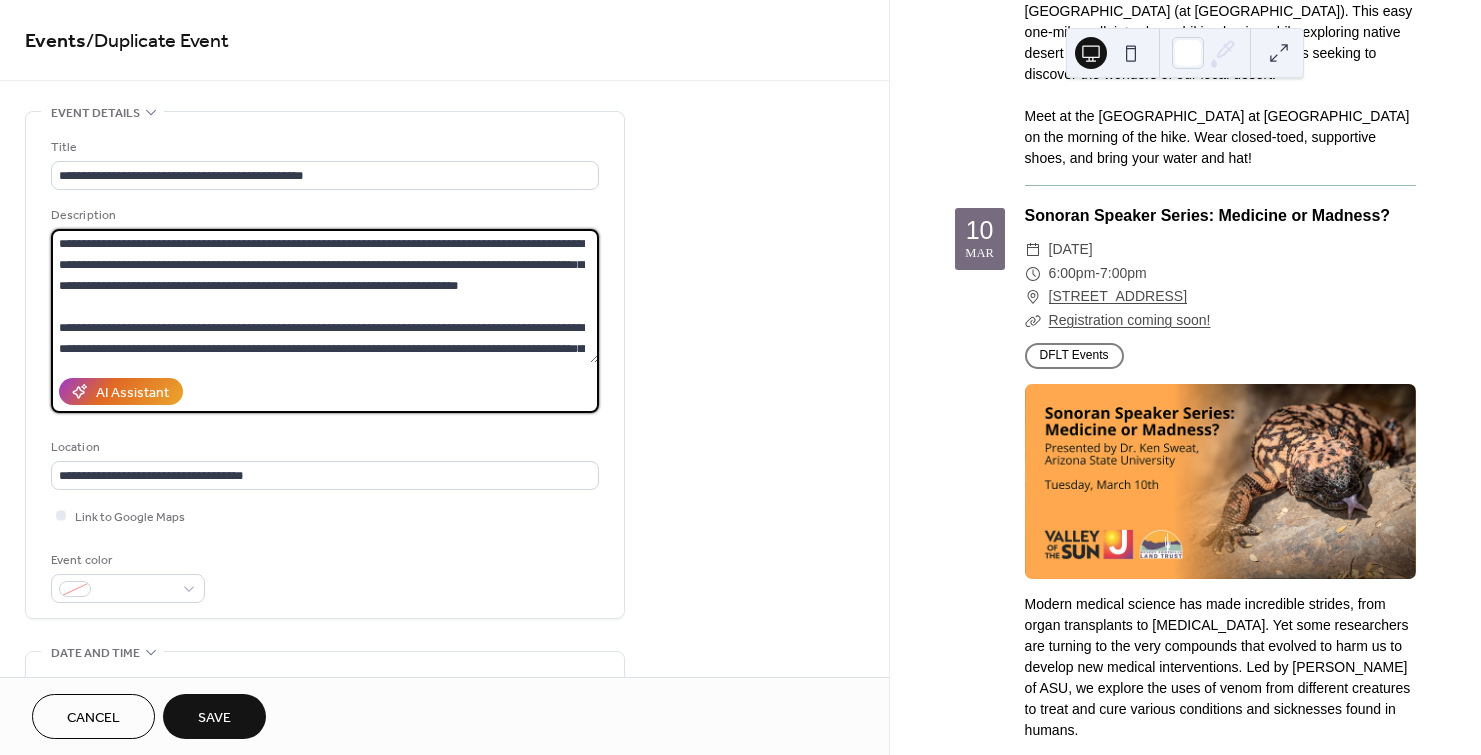 drag, startPoint x: 552, startPoint y: 286, endPoint x: -120, endPoint y: 221, distance: 675.1363 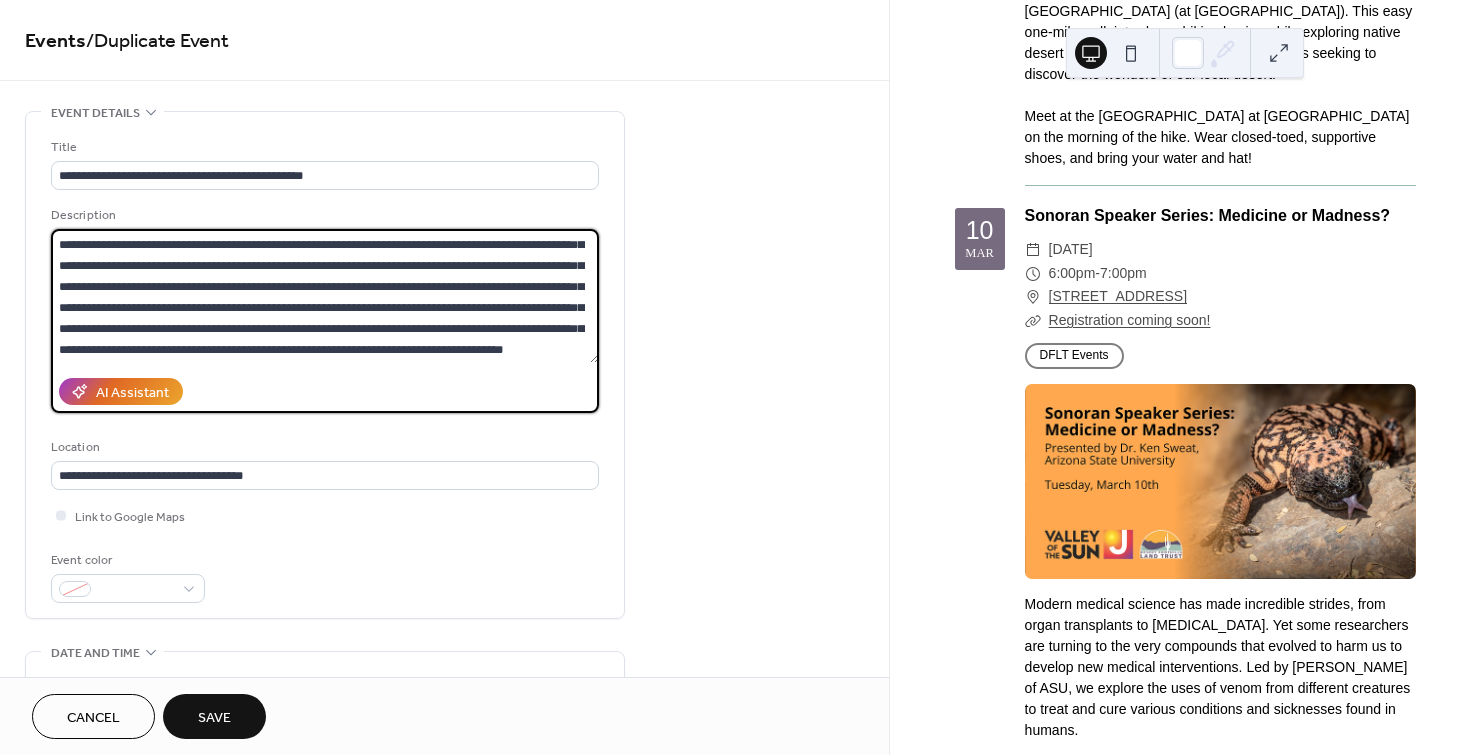 scroll, scrollTop: 0, scrollLeft: 0, axis: both 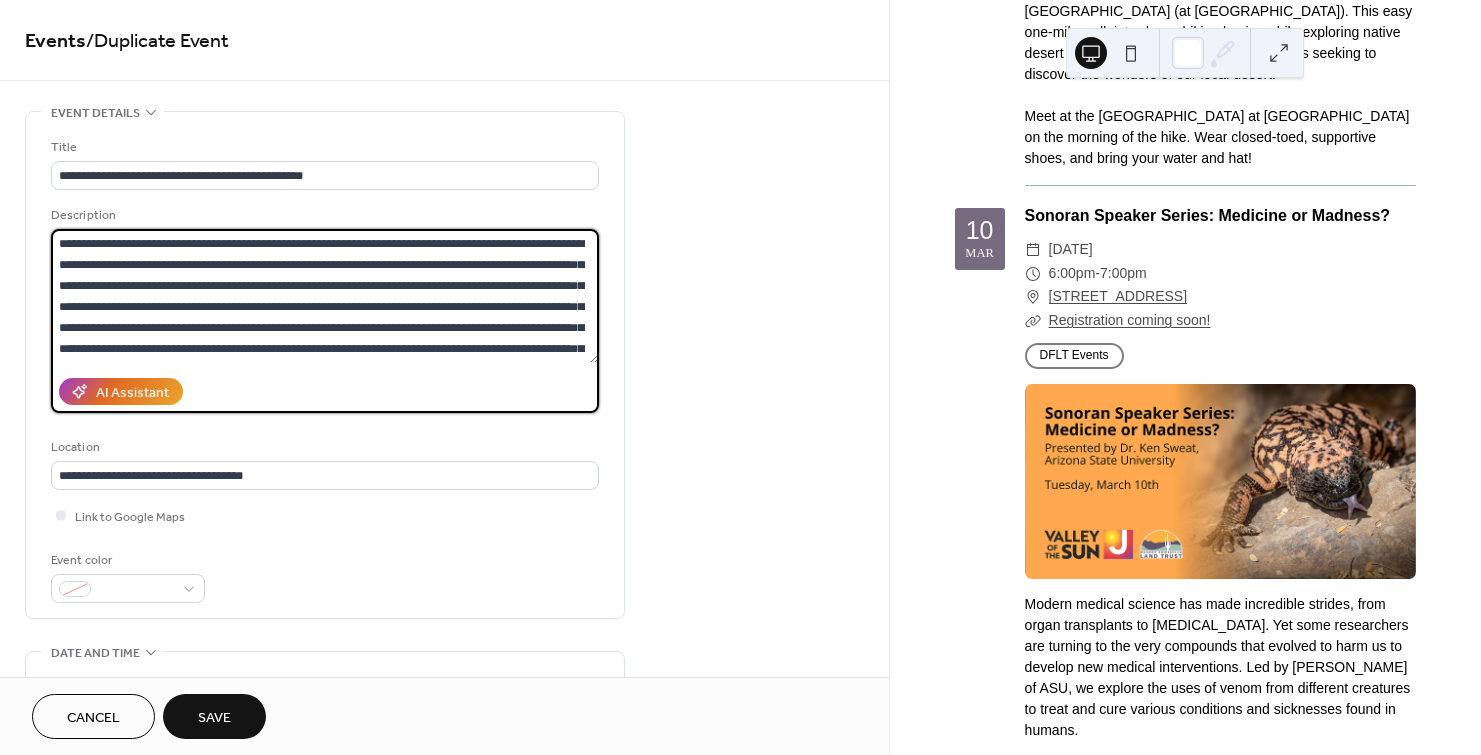 type on "**********" 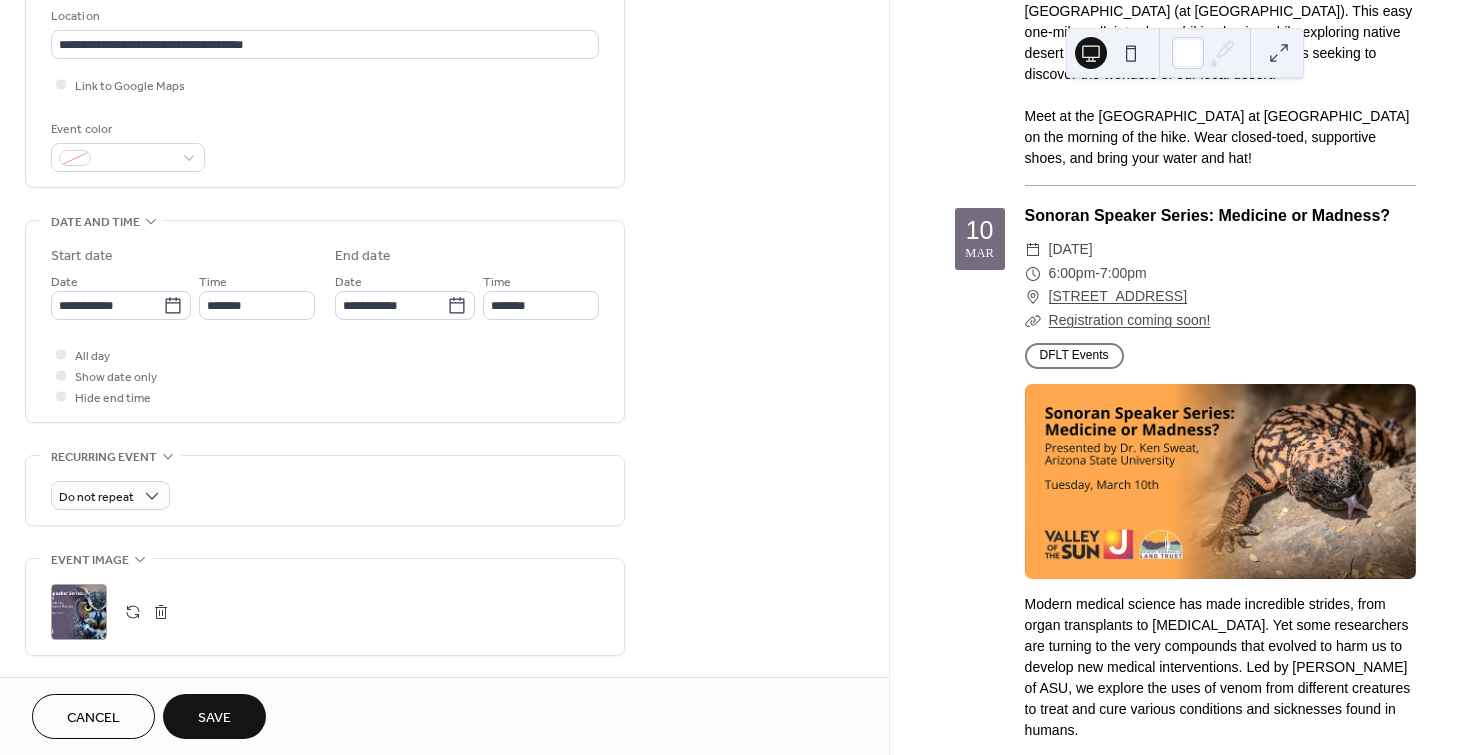 scroll, scrollTop: 500, scrollLeft: 0, axis: vertical 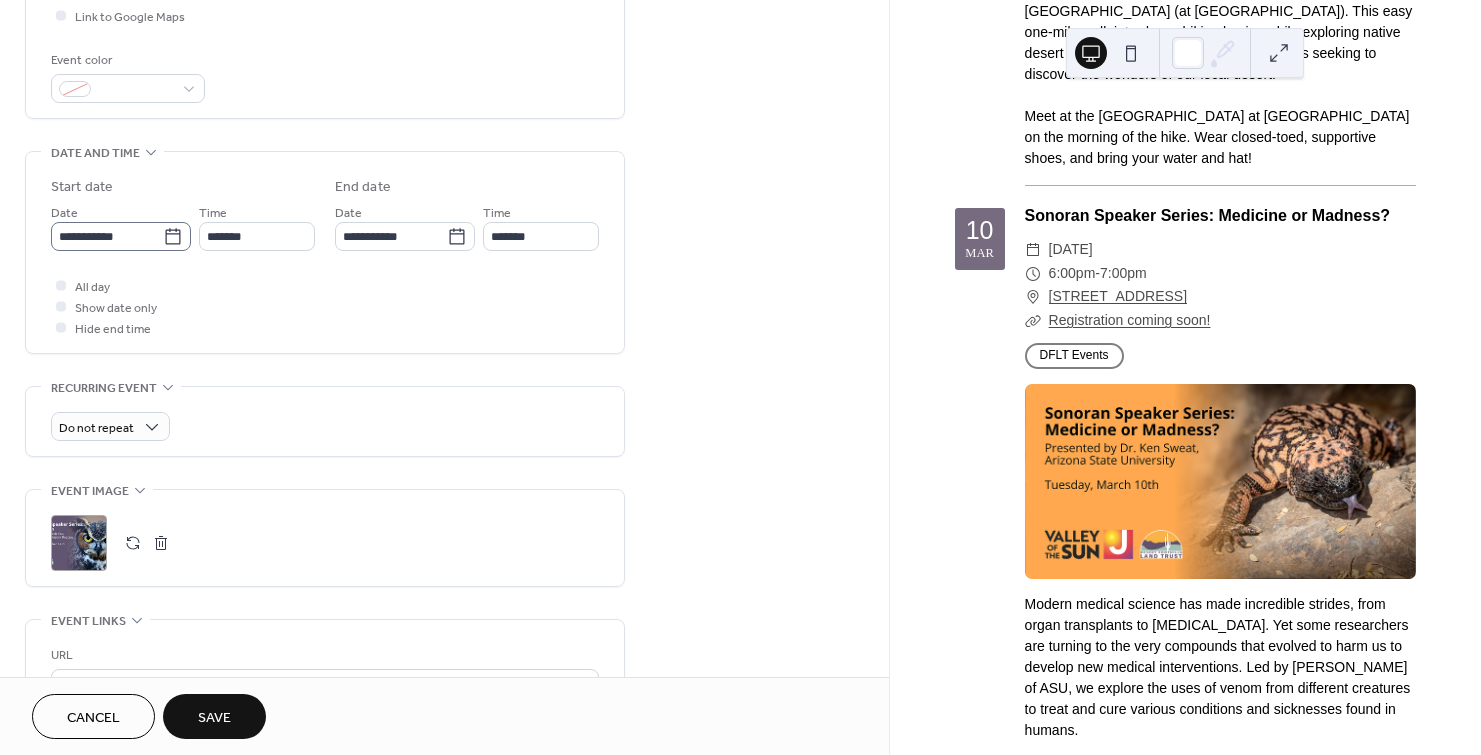click on "**********" at bounding box center (121, 236) 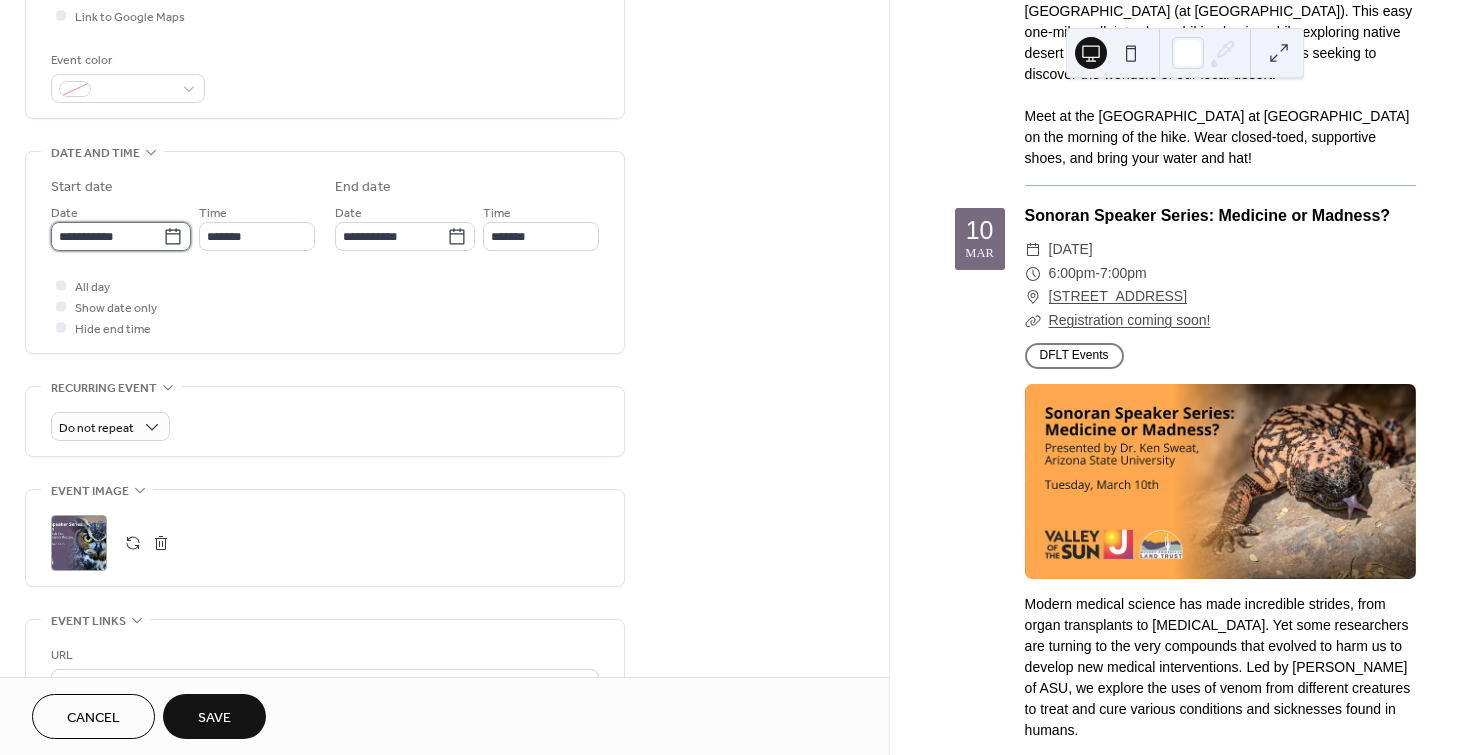 click on "**********" at bounding box center (107, 236) 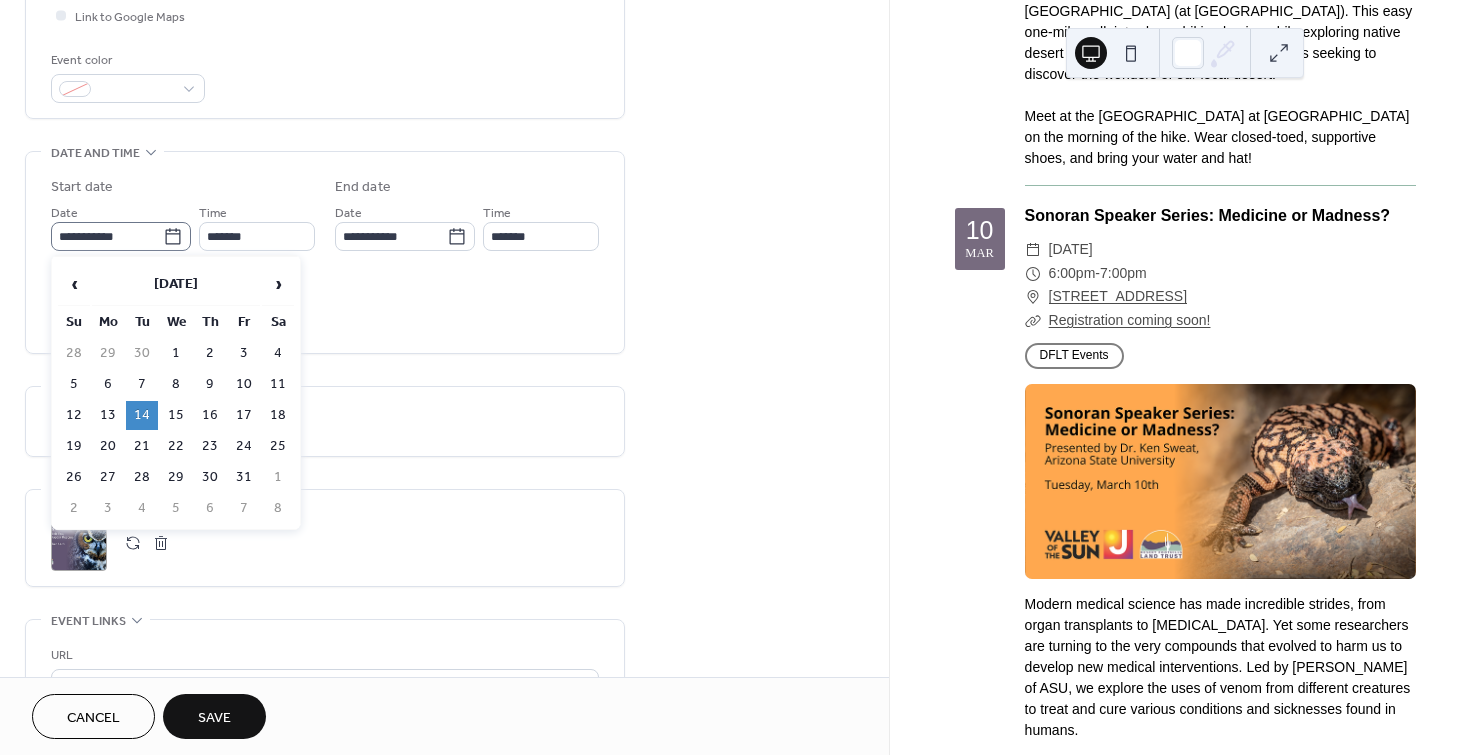 click 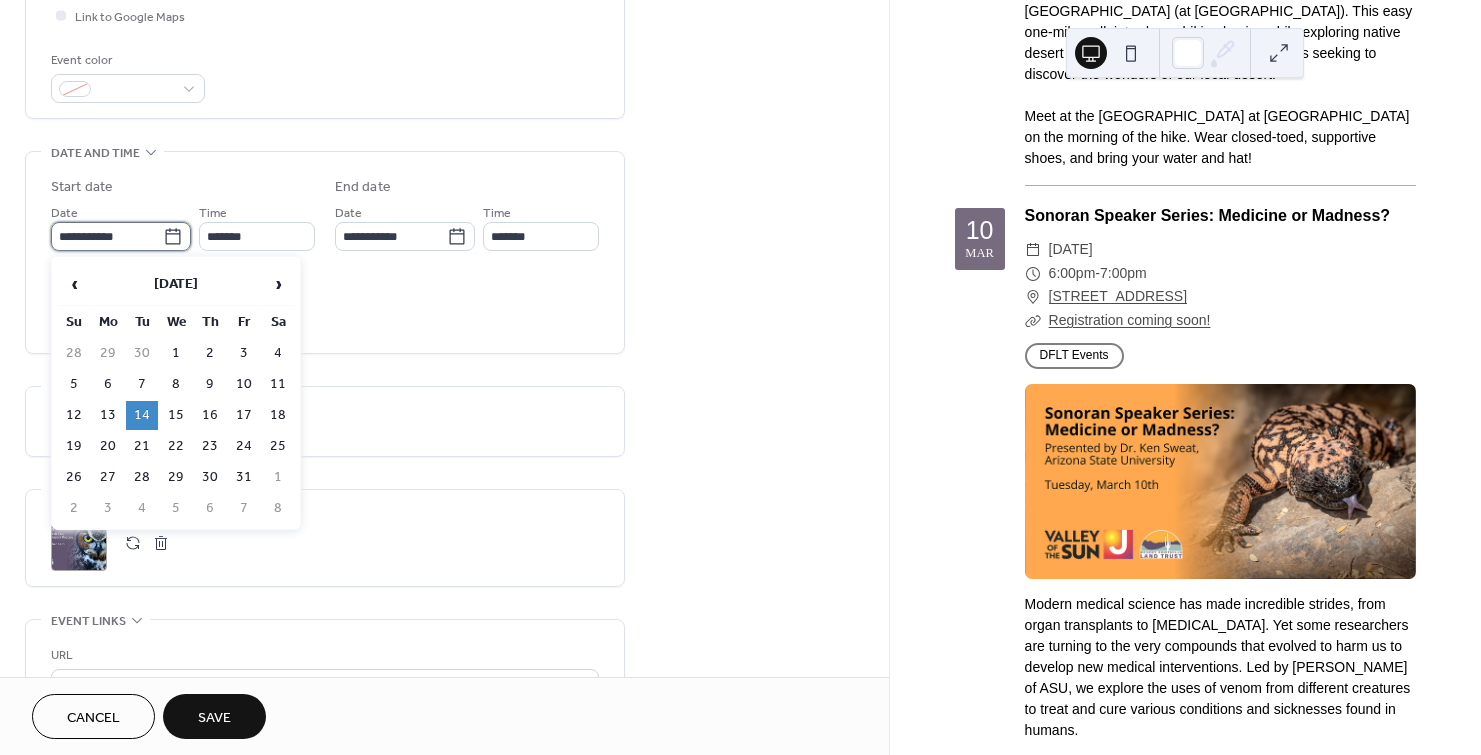 click on "**********" at bounding box center (107, 236) 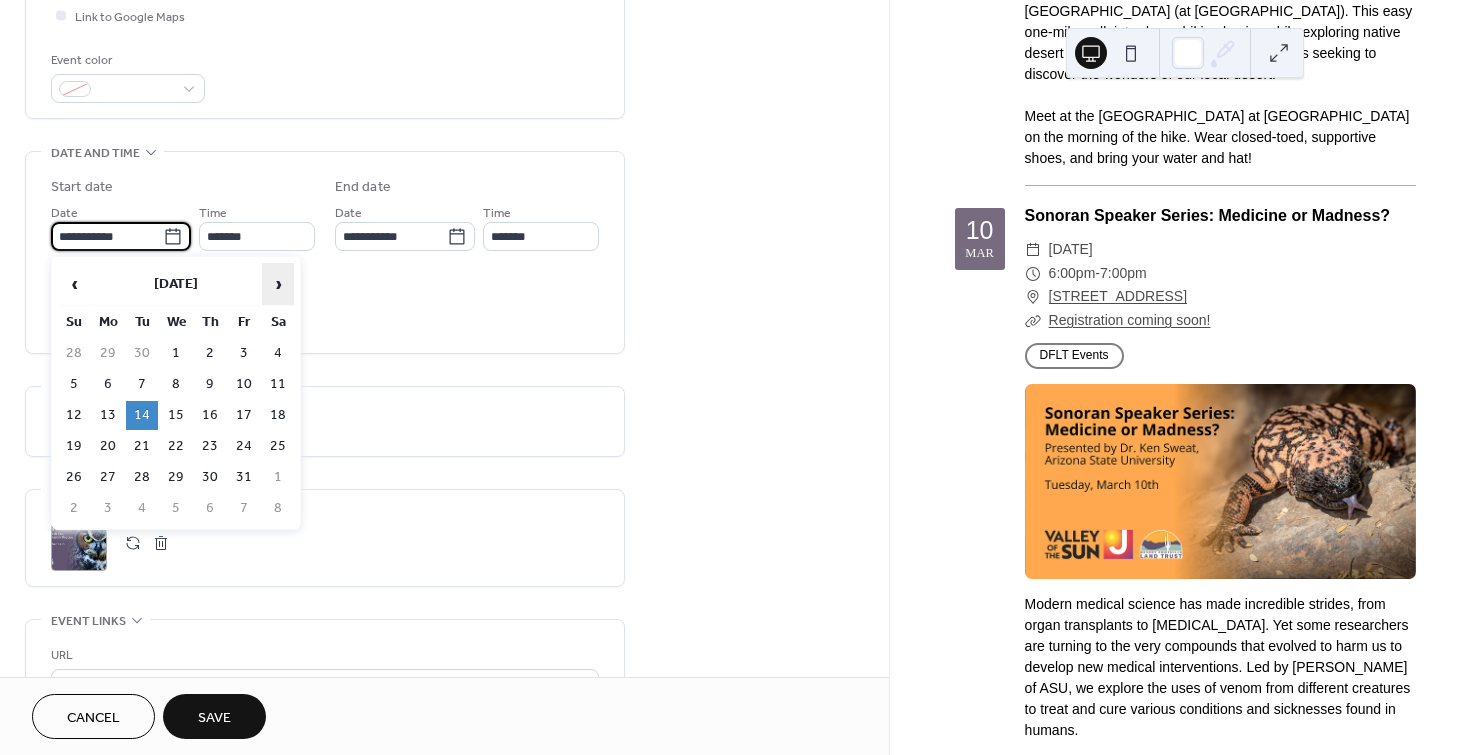 click on "›" at bounding box center (278, 284) 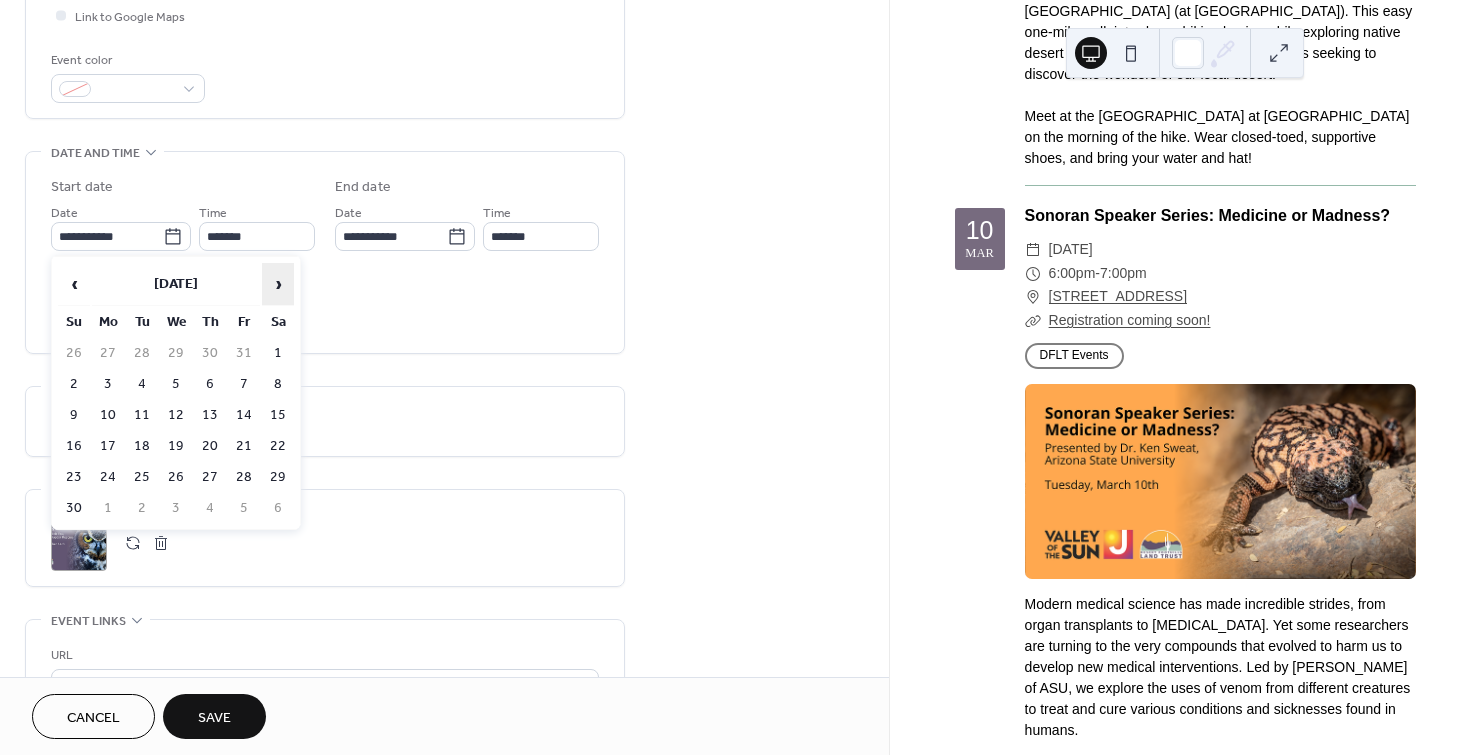 click on "›" at bounding box center [278, 284] 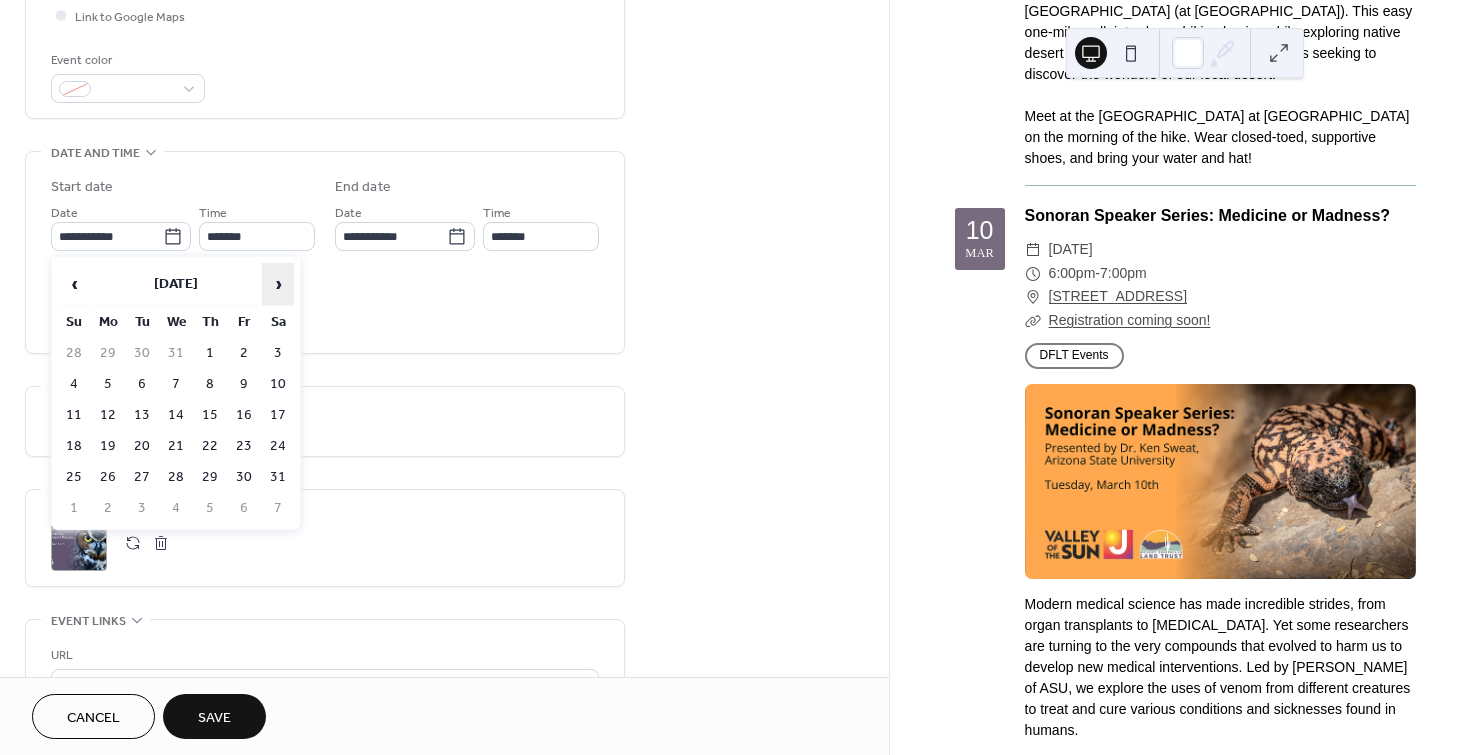 click on "›" at bounding box center (278, 284) 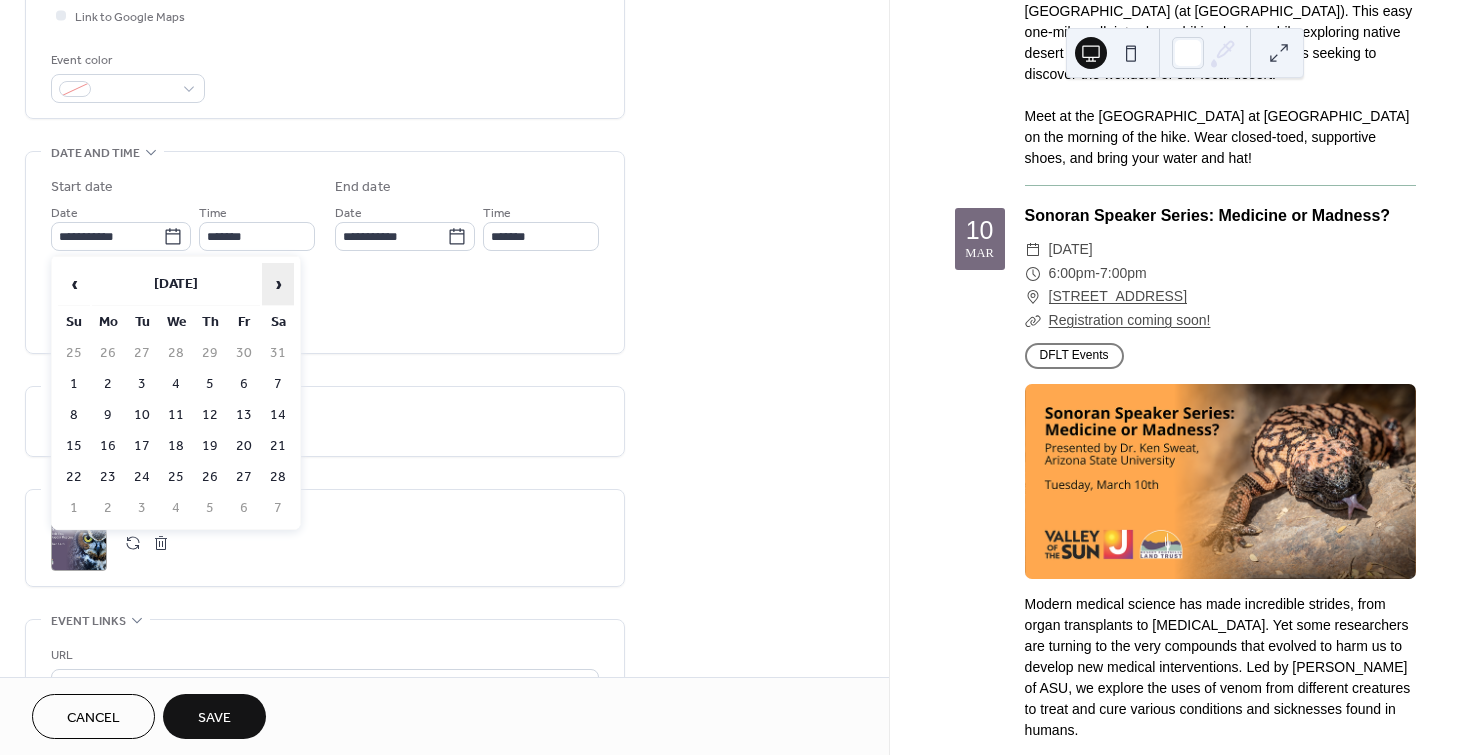 click on "›" at bounding box center [278, 284] 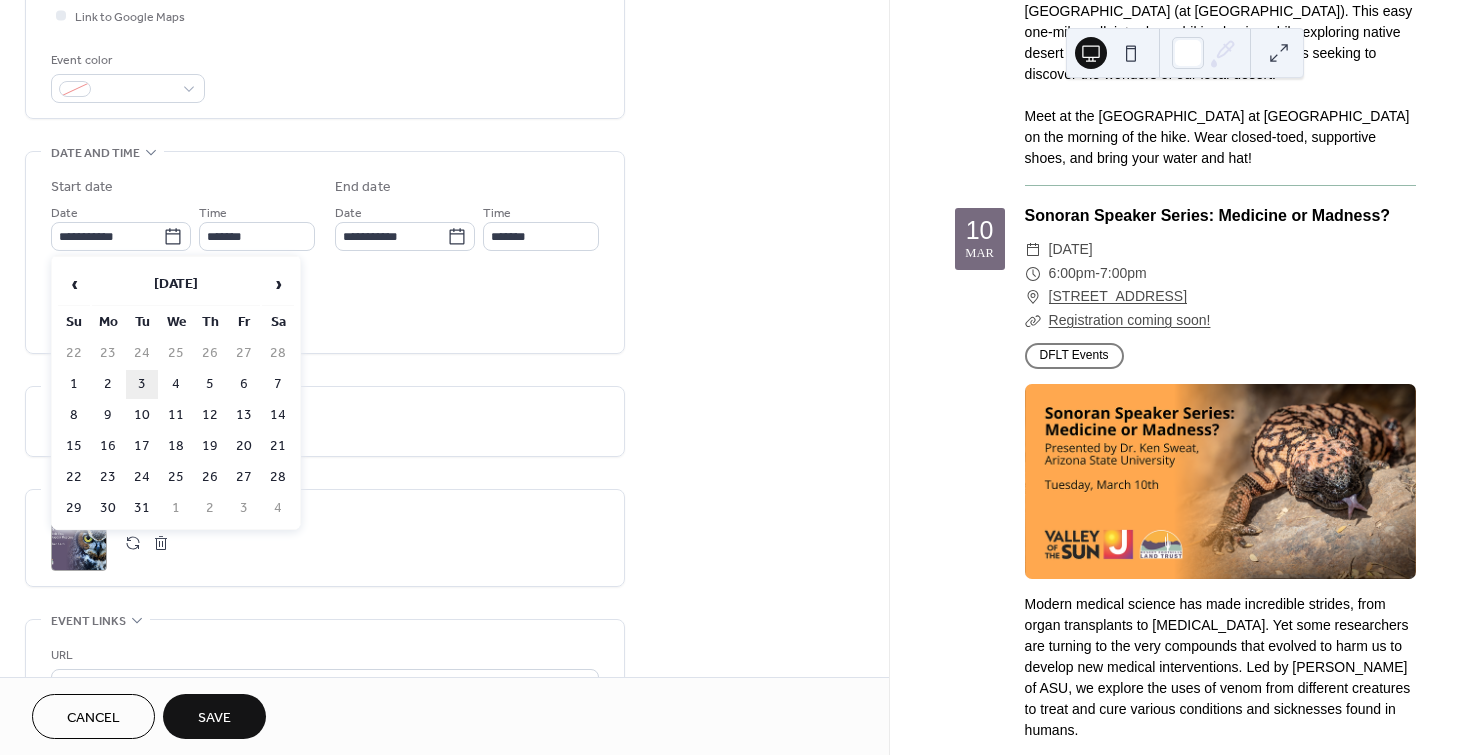 click on "3" at bounding box center (142, 384) 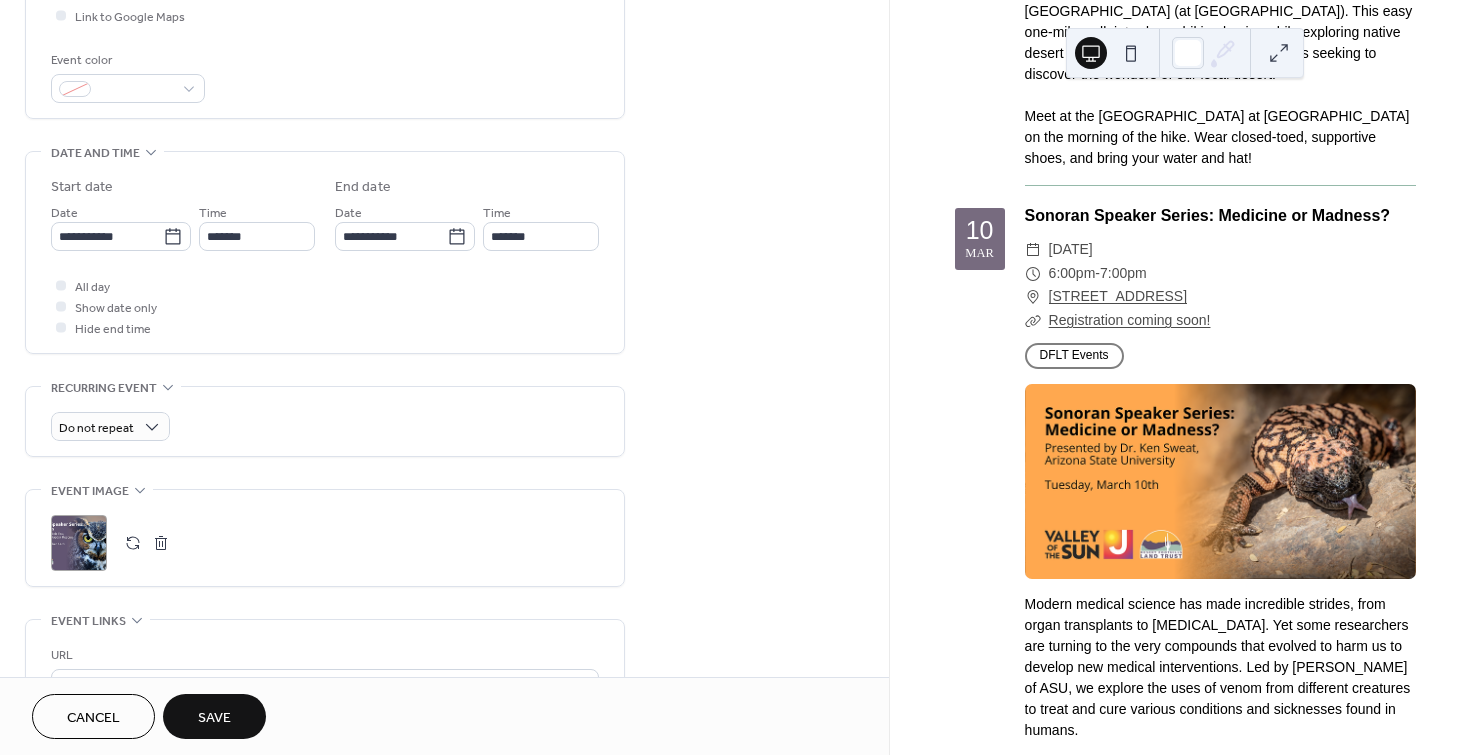 click on "**********" at bounding box center (444, 395) 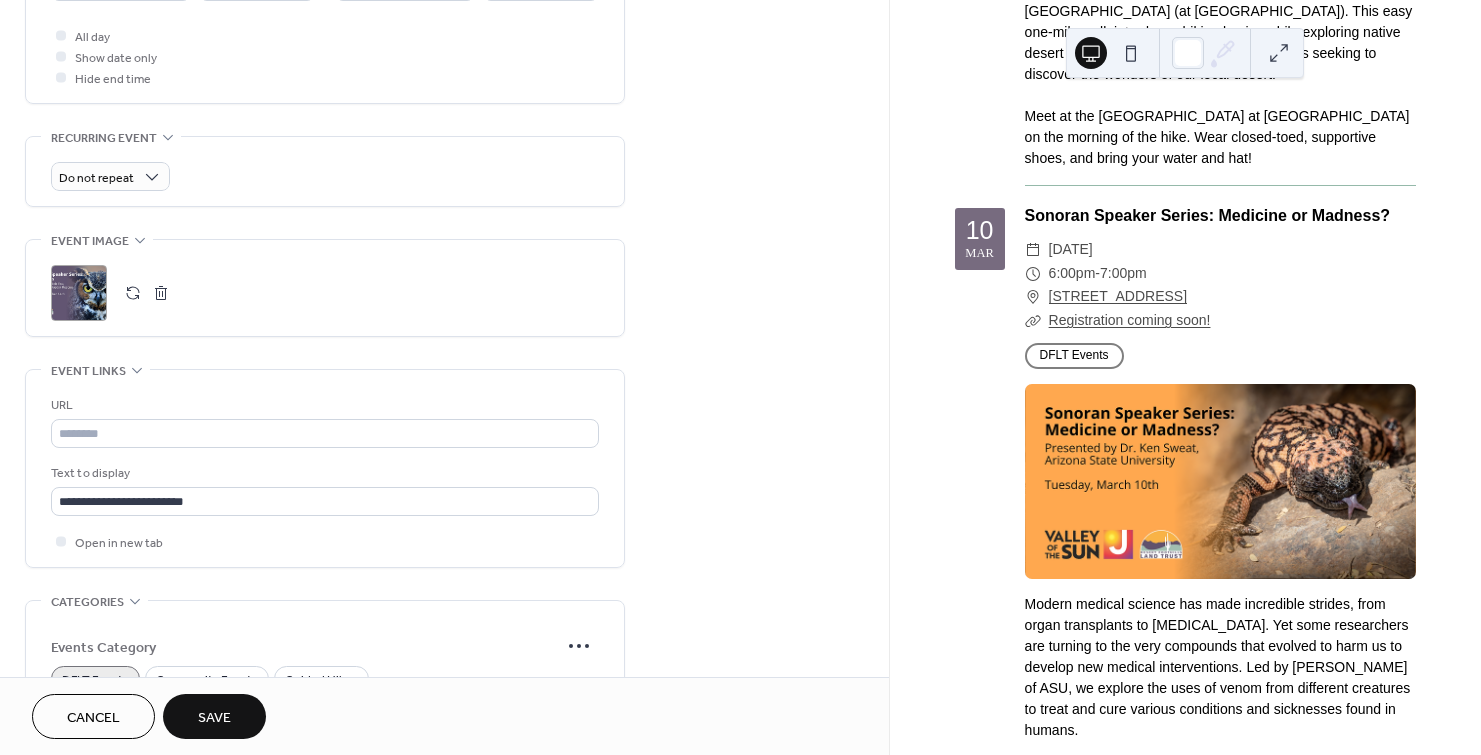scroll, scrollTop: 900, scrollLeft: 0, axis: vertical 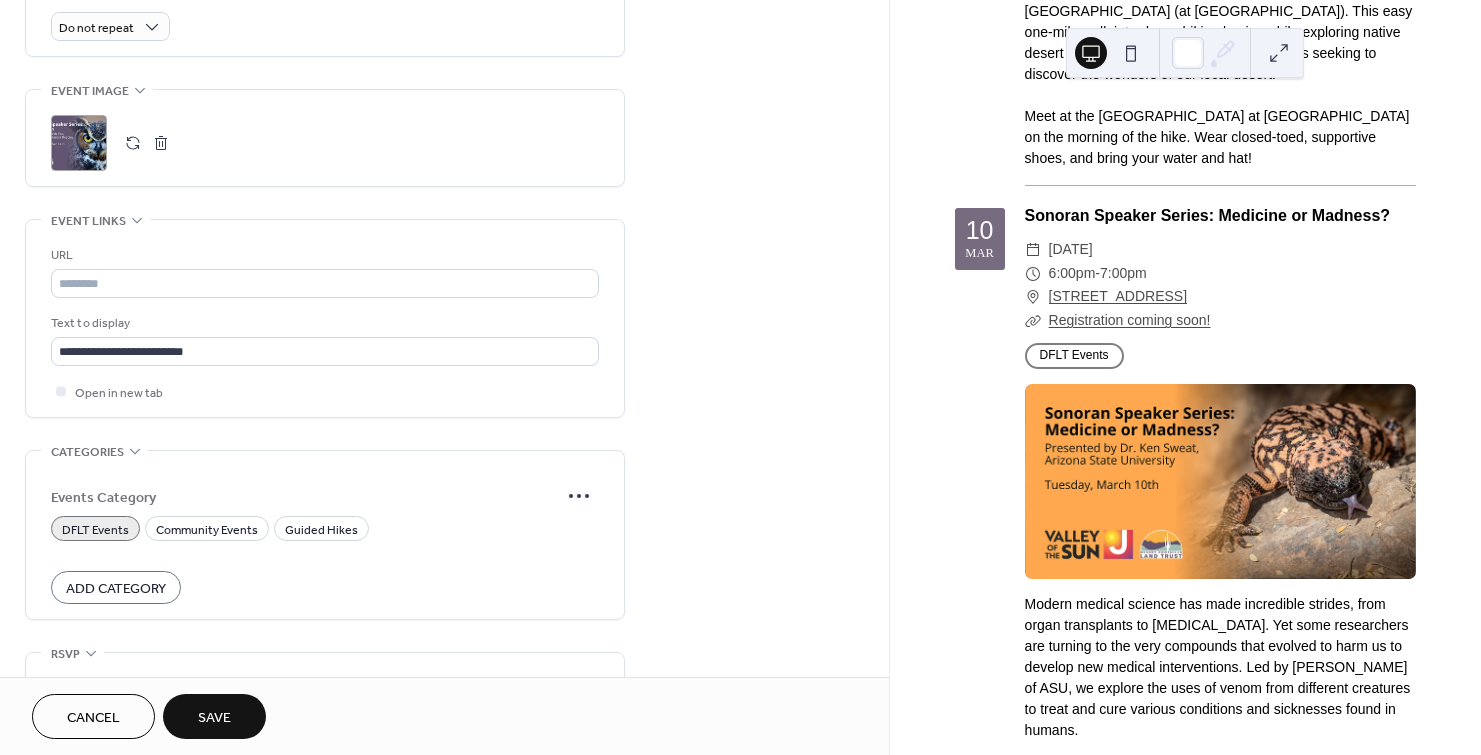 click at bounding box center (133, 143) 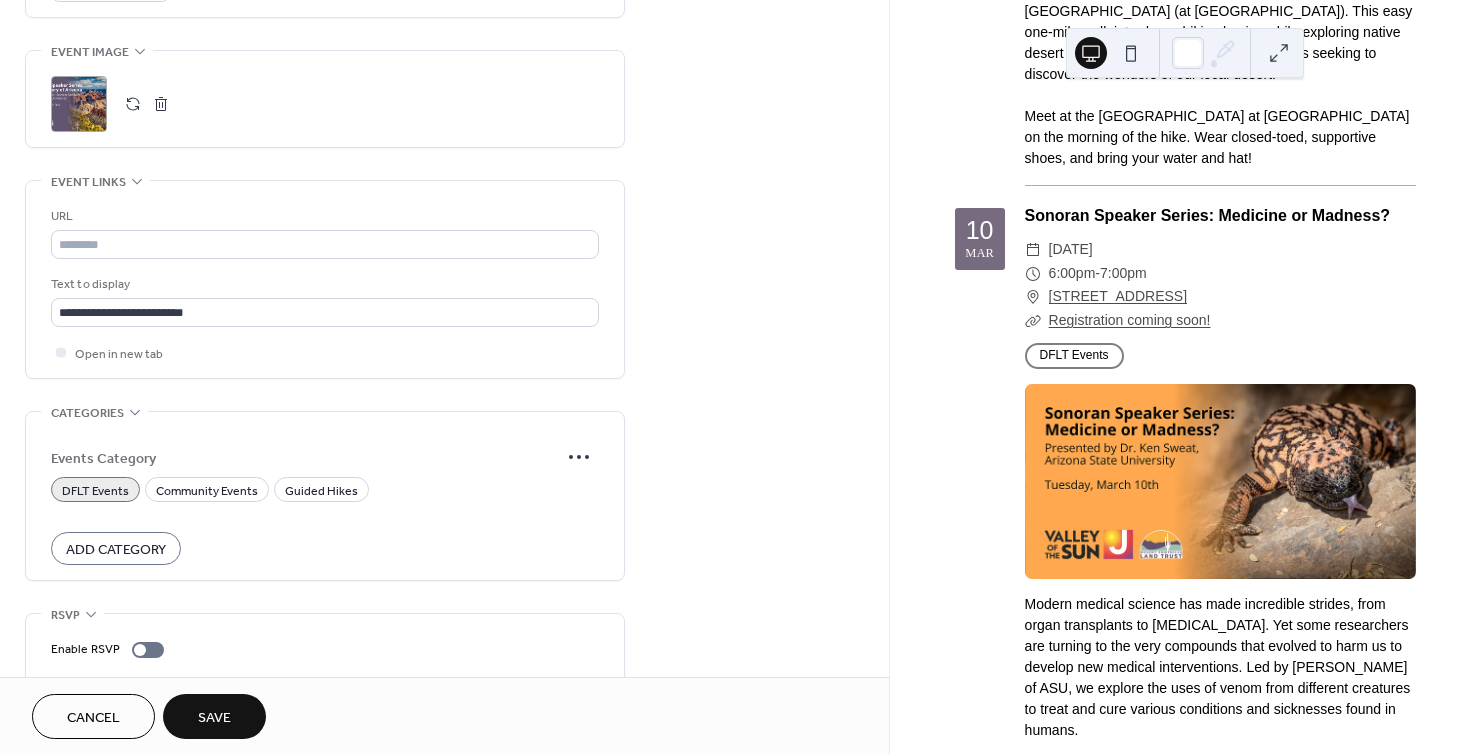 scroll, scrollTop: 1003, scrollLeft: 0, axis: vertical 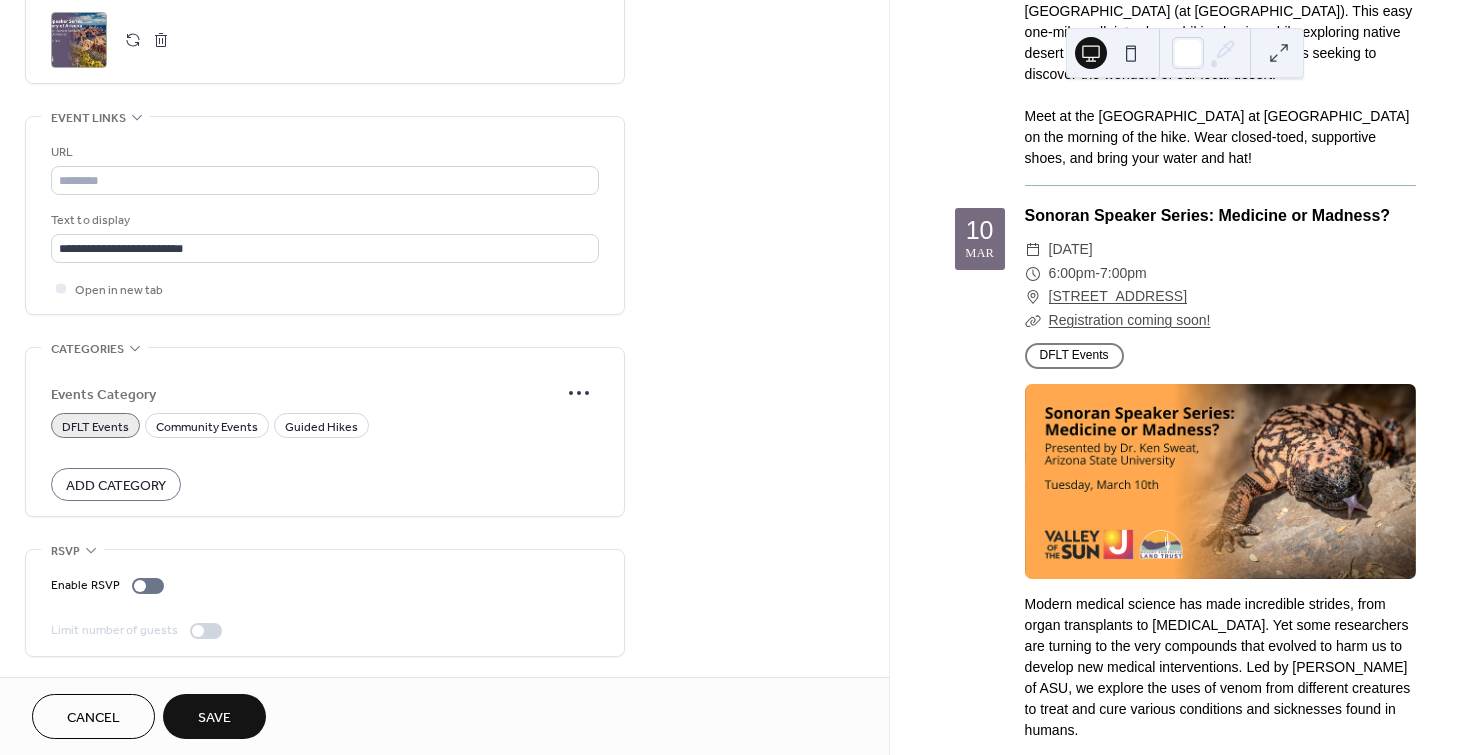 click on "Save" at bounding box center [214, 718] 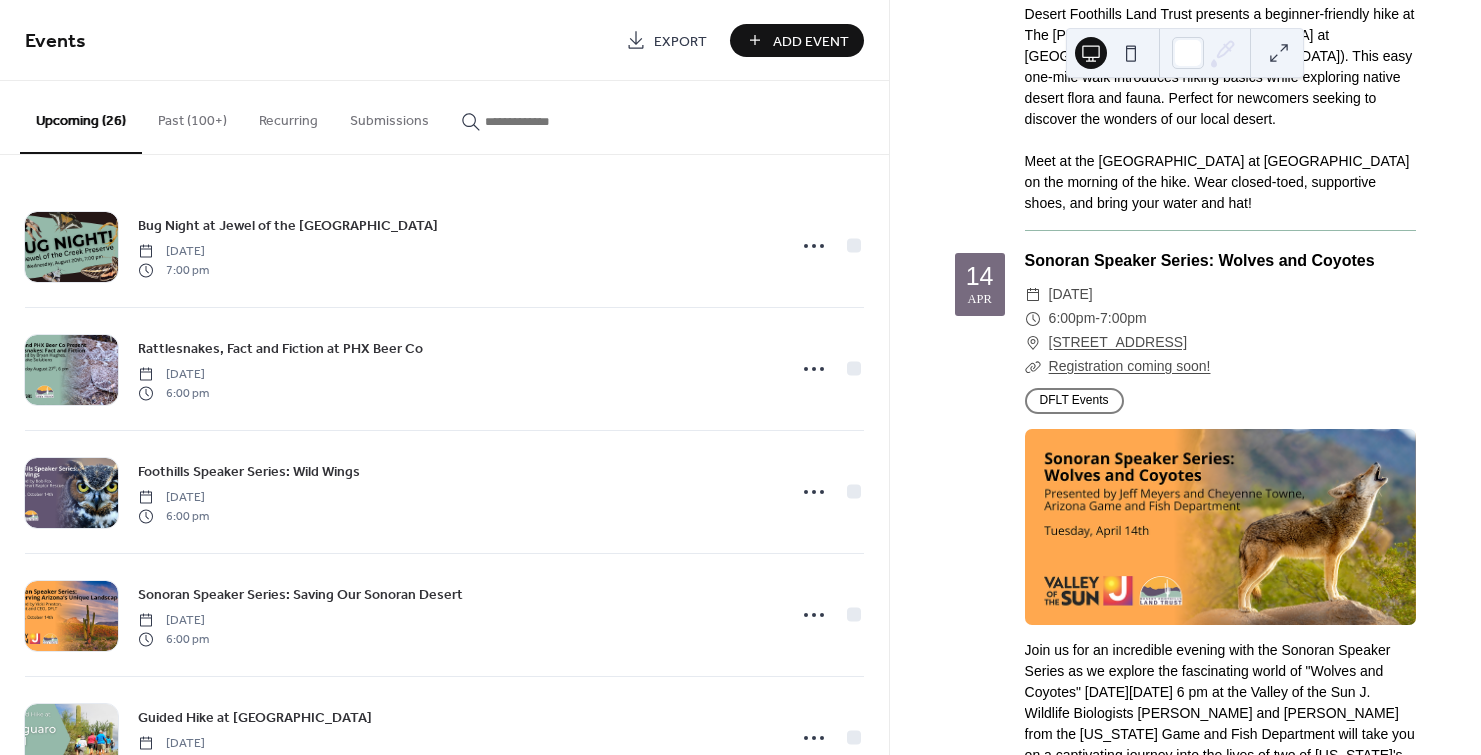 scroll, scrollTop: 16500, scrollLeft: 0, axis: vertical 